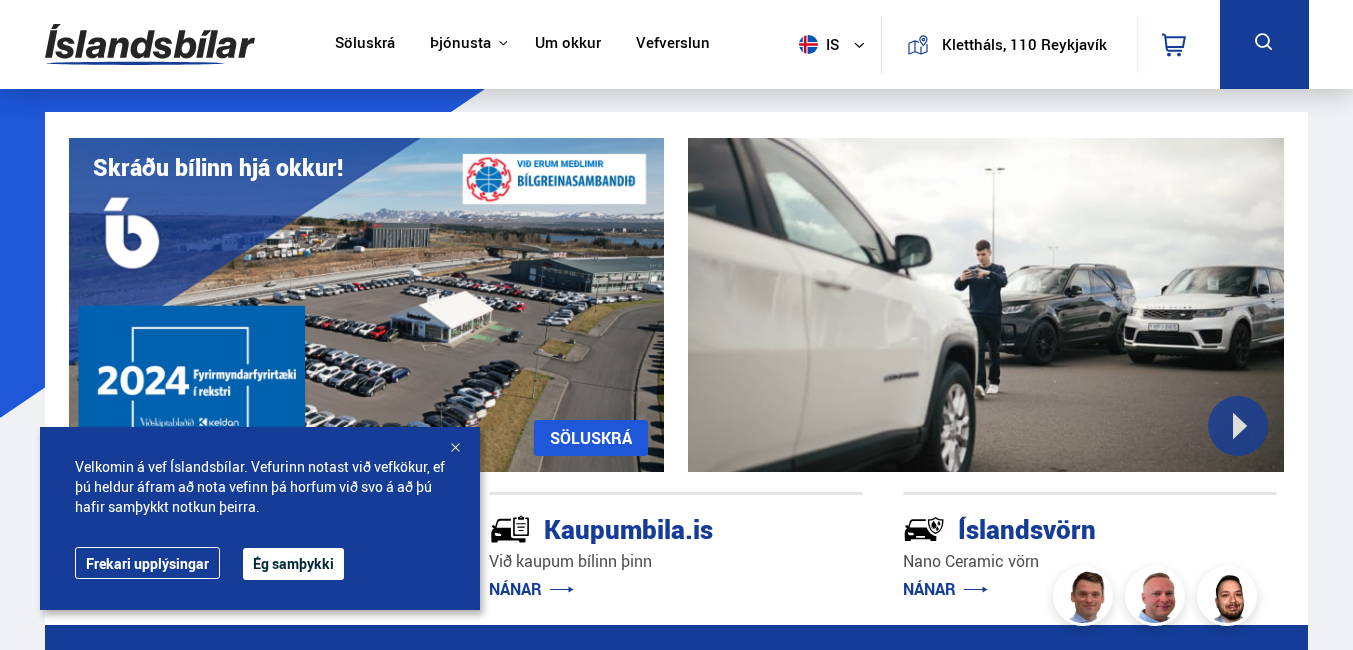 scroll, scrollTop: 0, scrollLeft: 0, axis: both 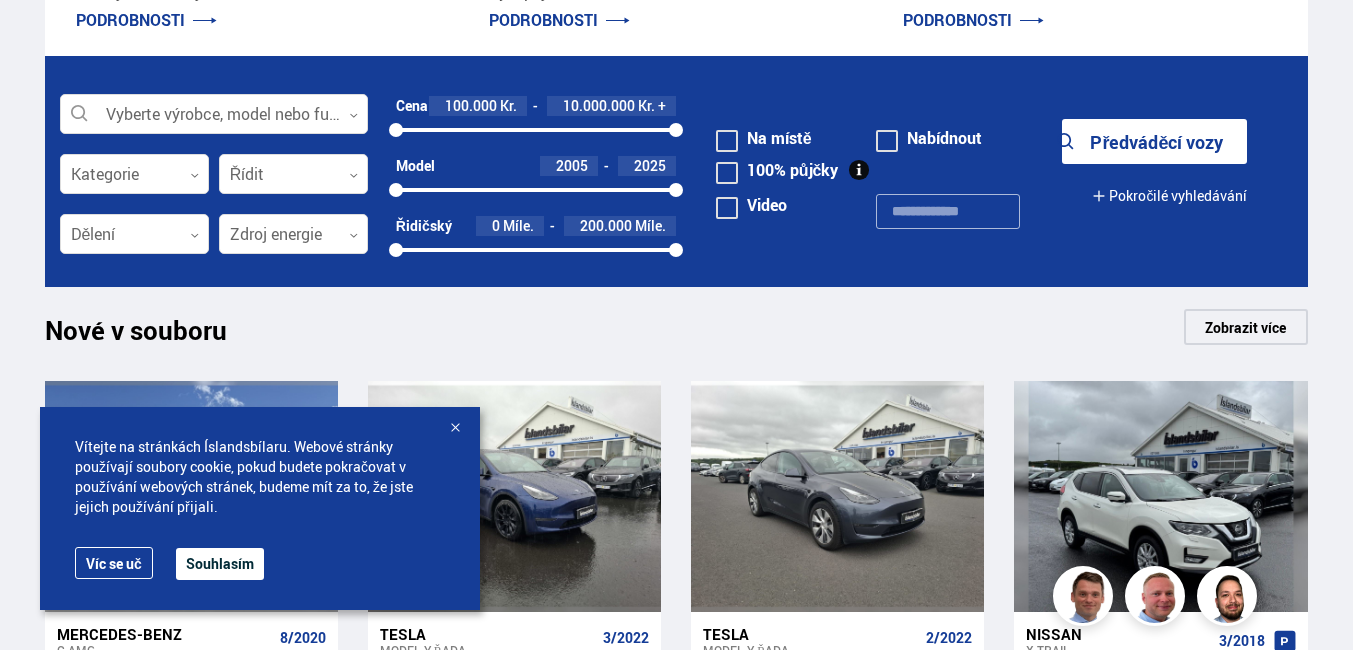 click at bounding box center (396, 130) 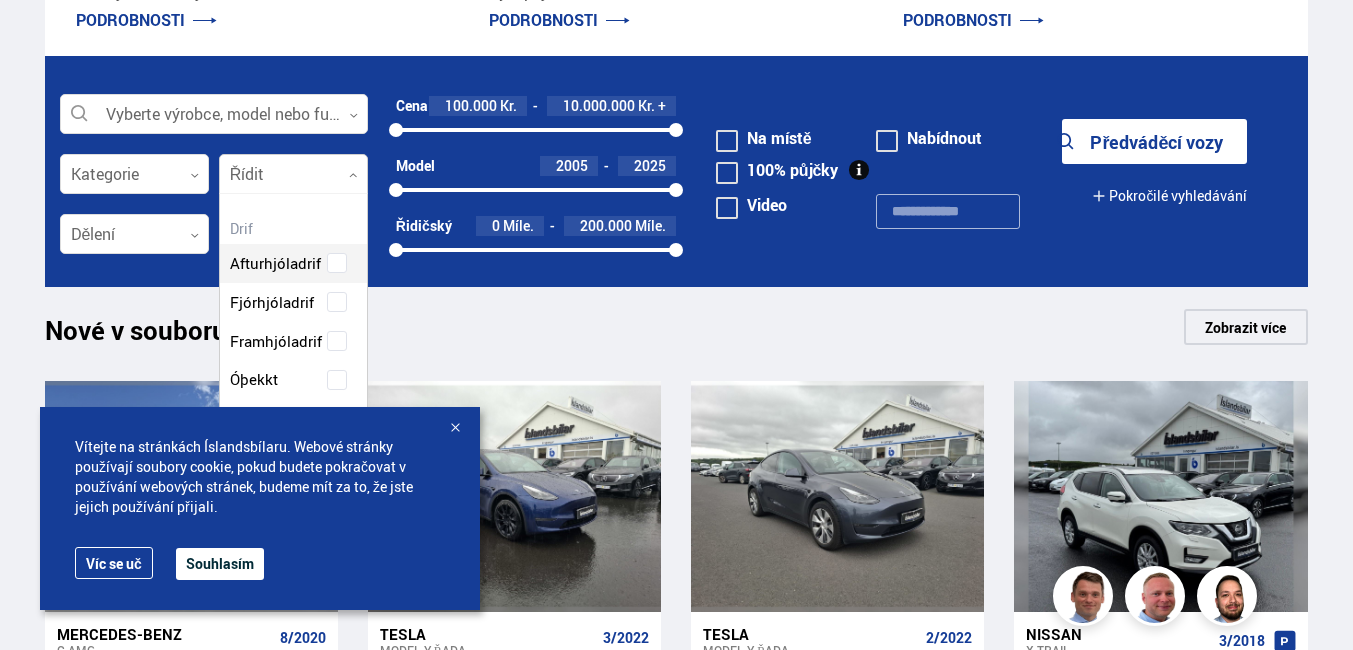 click 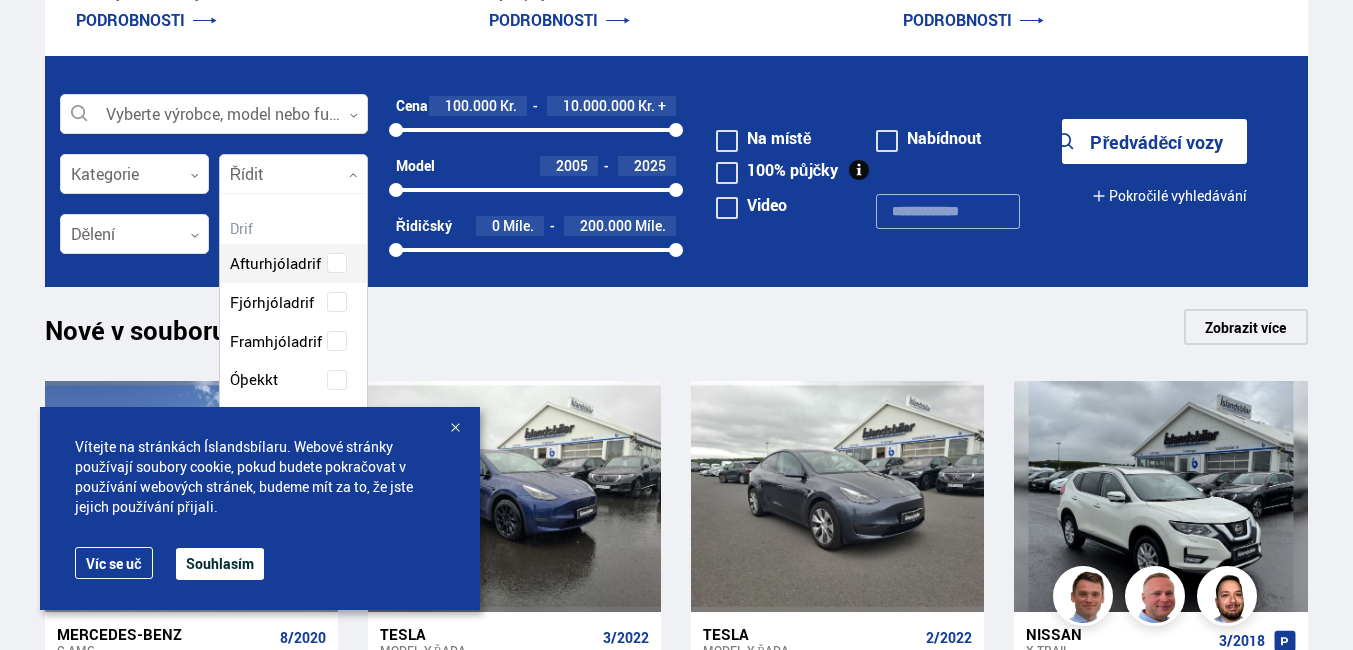 scroll, scrollTop: 229, scrollLeft: 151, axis: both 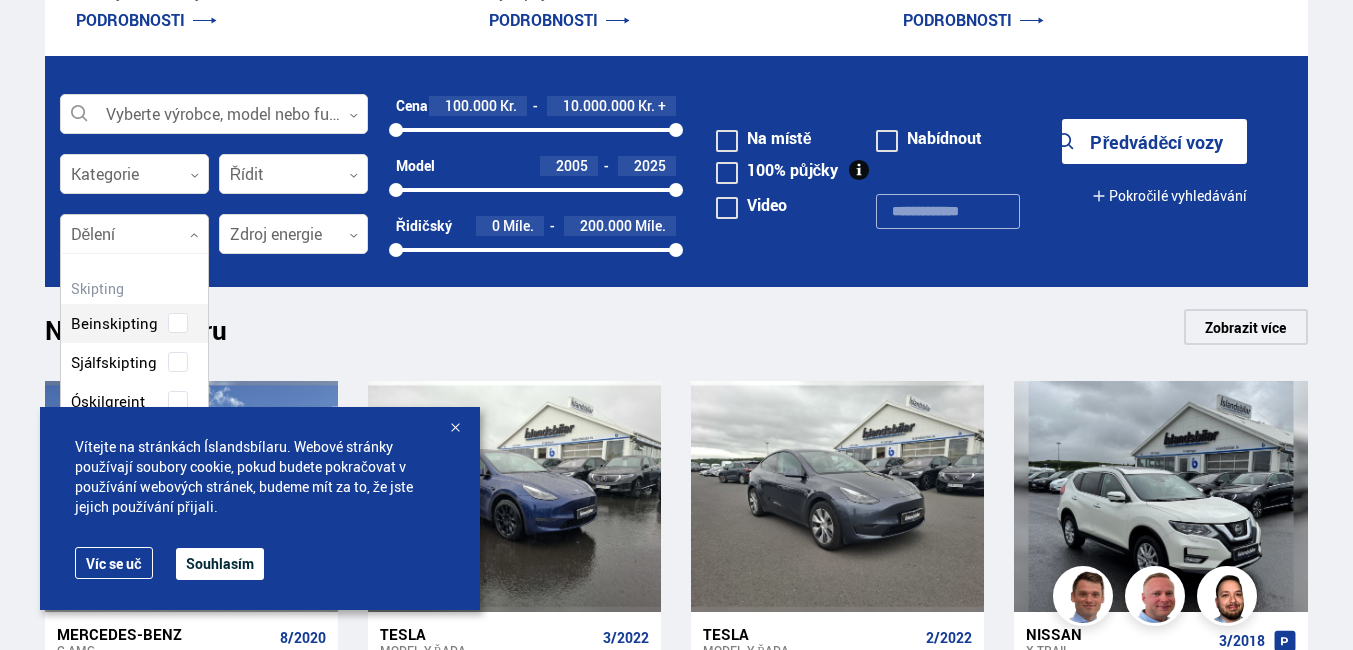 click 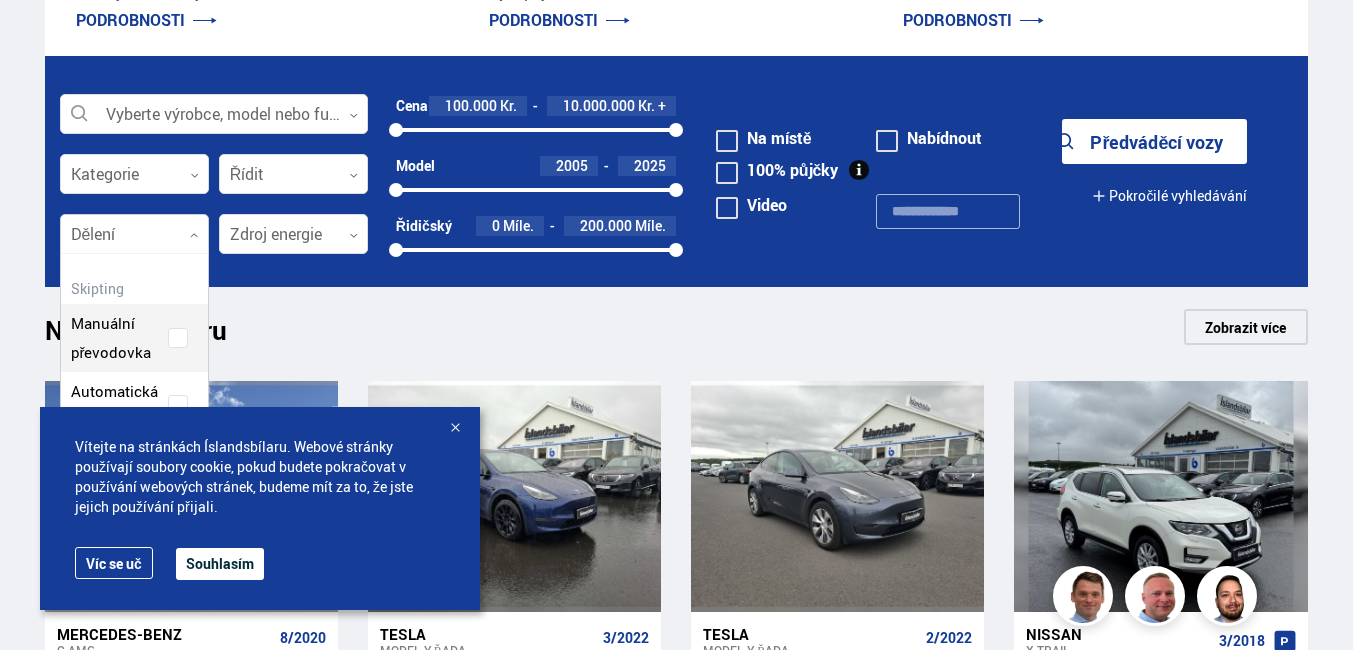 scroll, scrollTop: 248, scrollLeft: 151, axis: both 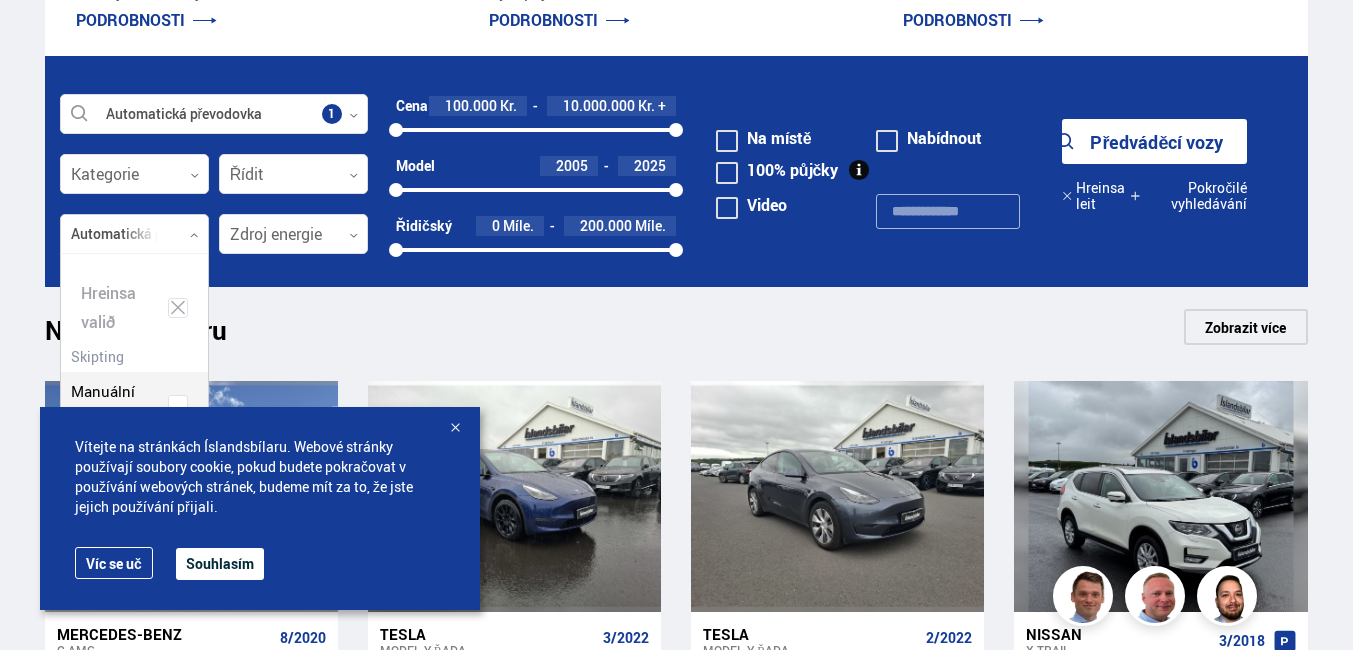 click on "Manuální převodovka   Automatická převodovka   Nedefinovaný" at bounding box center [134, 444] 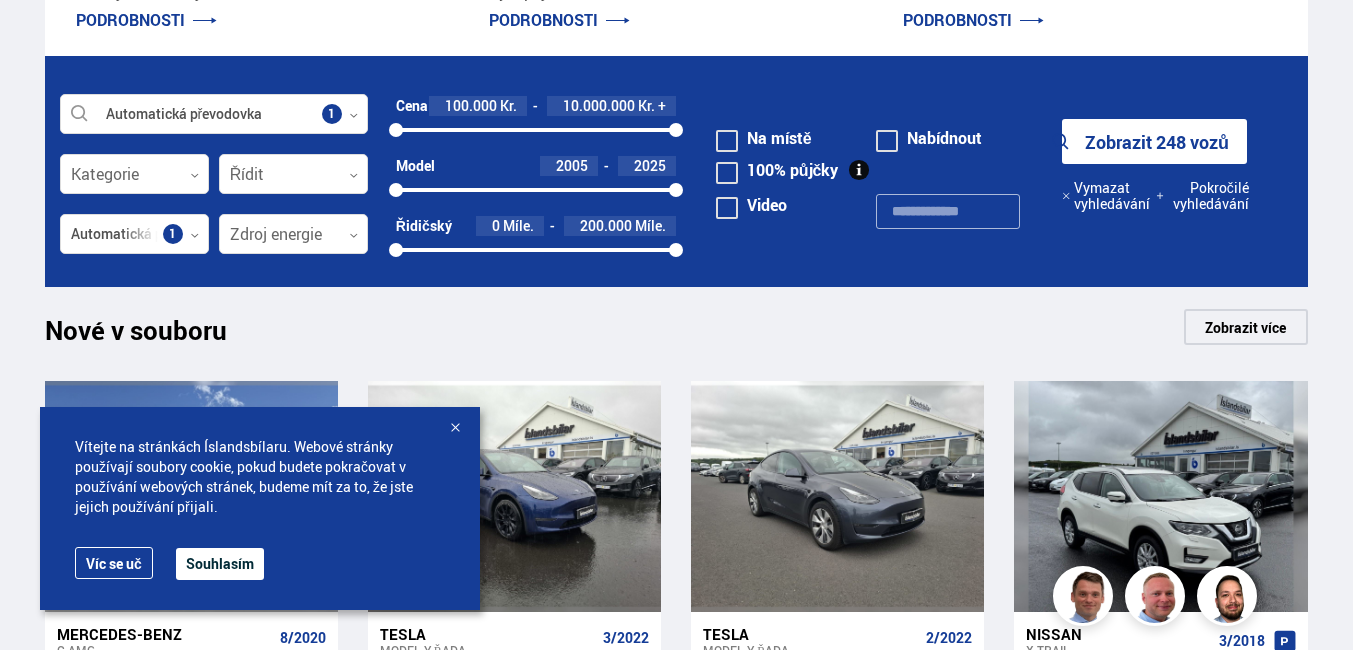 click on "Zobrazit 248 vozů" at bounding box center (1157, 142) 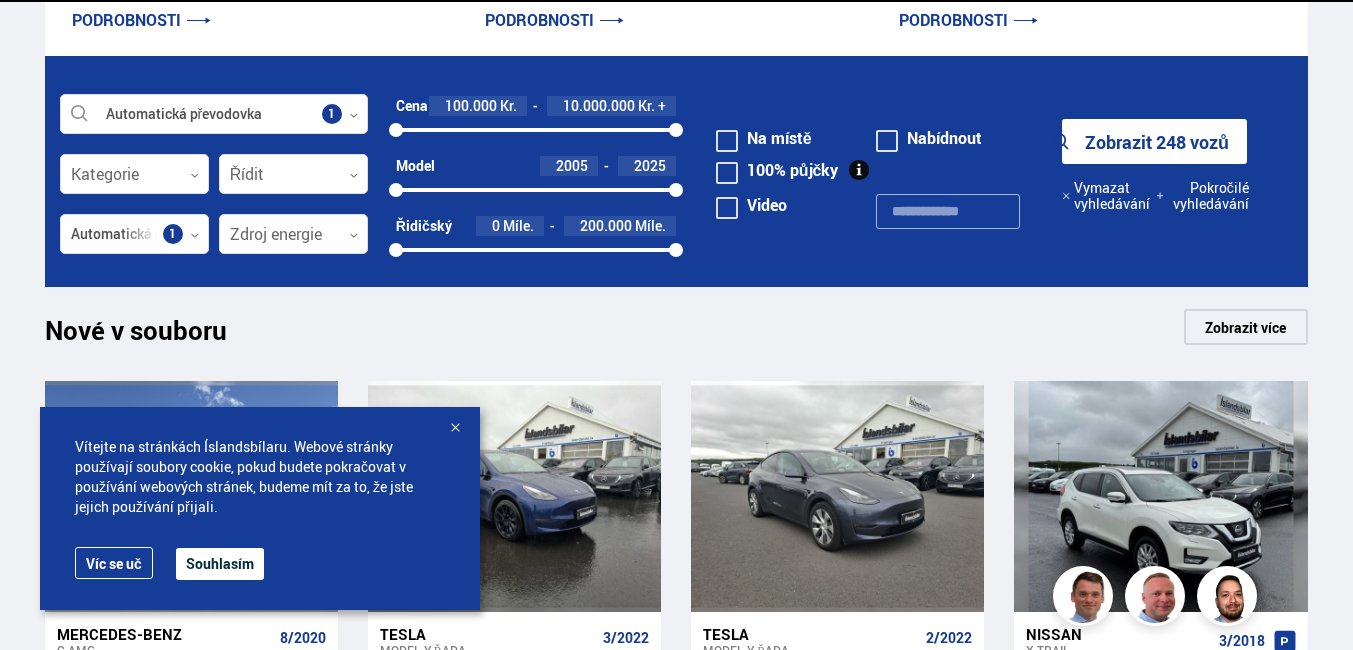 scroll, scrollTop: 0, scrollLeft: 0, axis: both 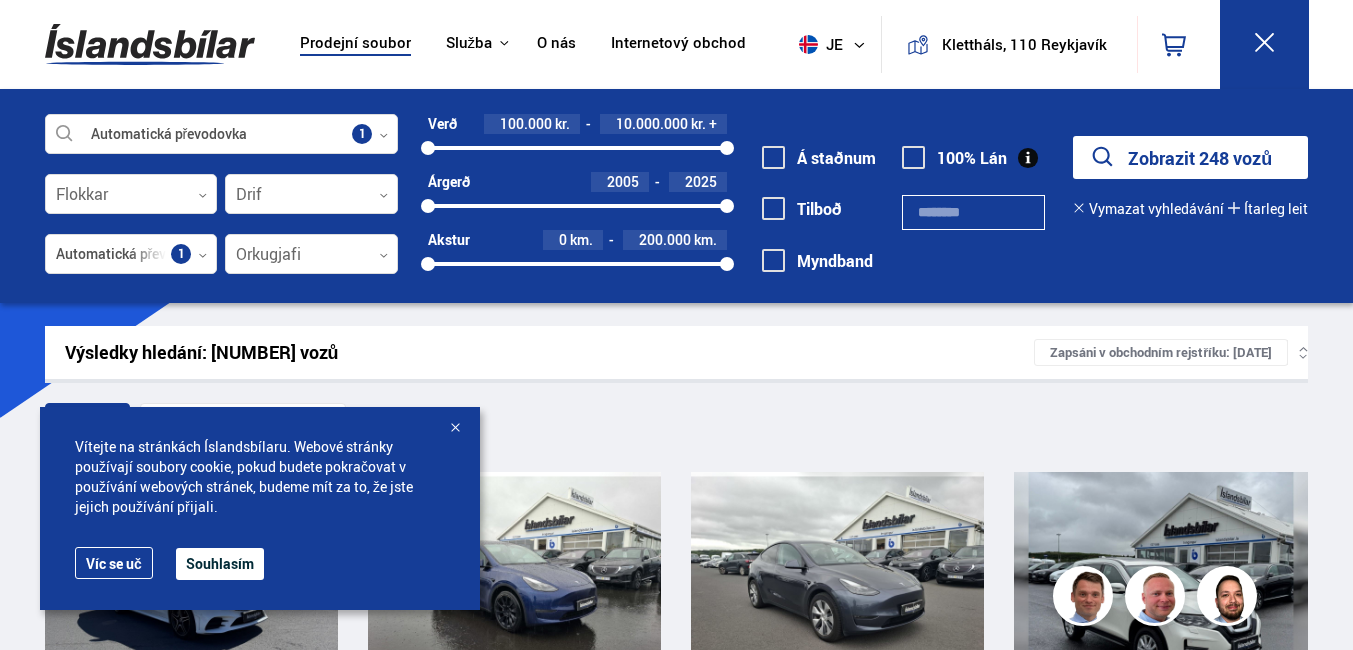 click at bounding box center (455, 429) 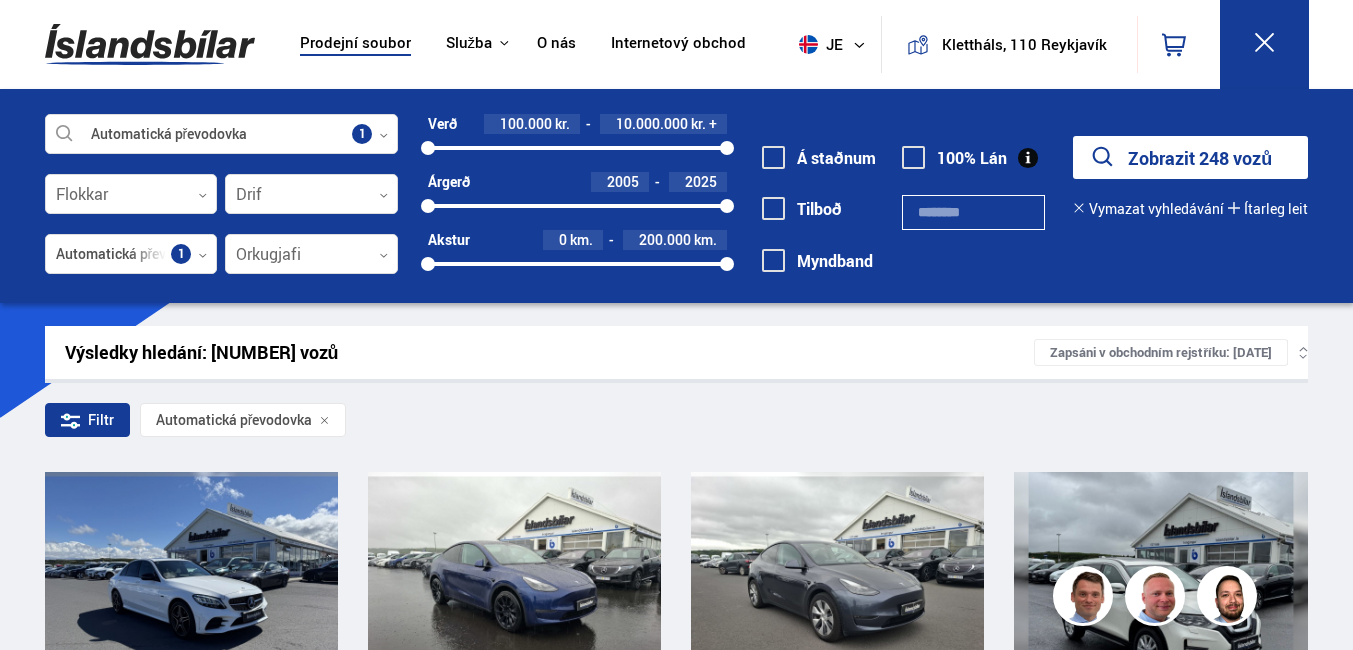 scroll, scrollTop: 569, scrollLeft: 0, axis: vertical 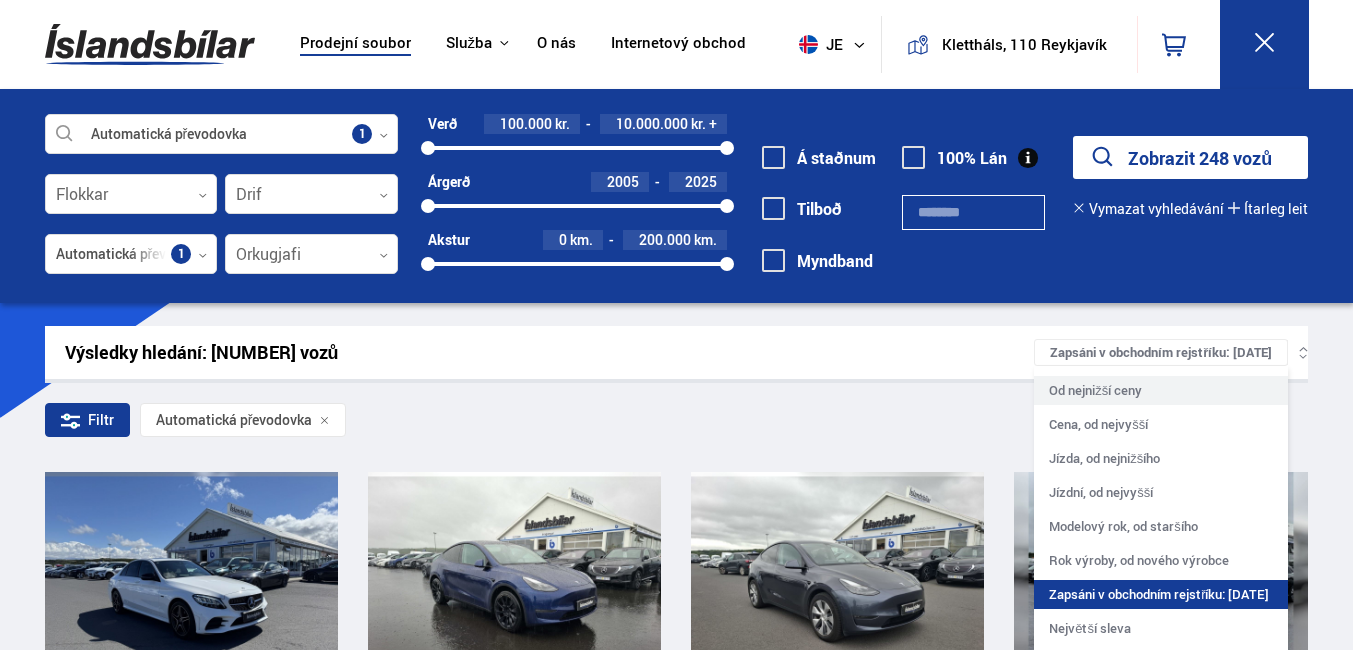 click on "Od nejnižší ceny" at bounding box center [1161, 390] 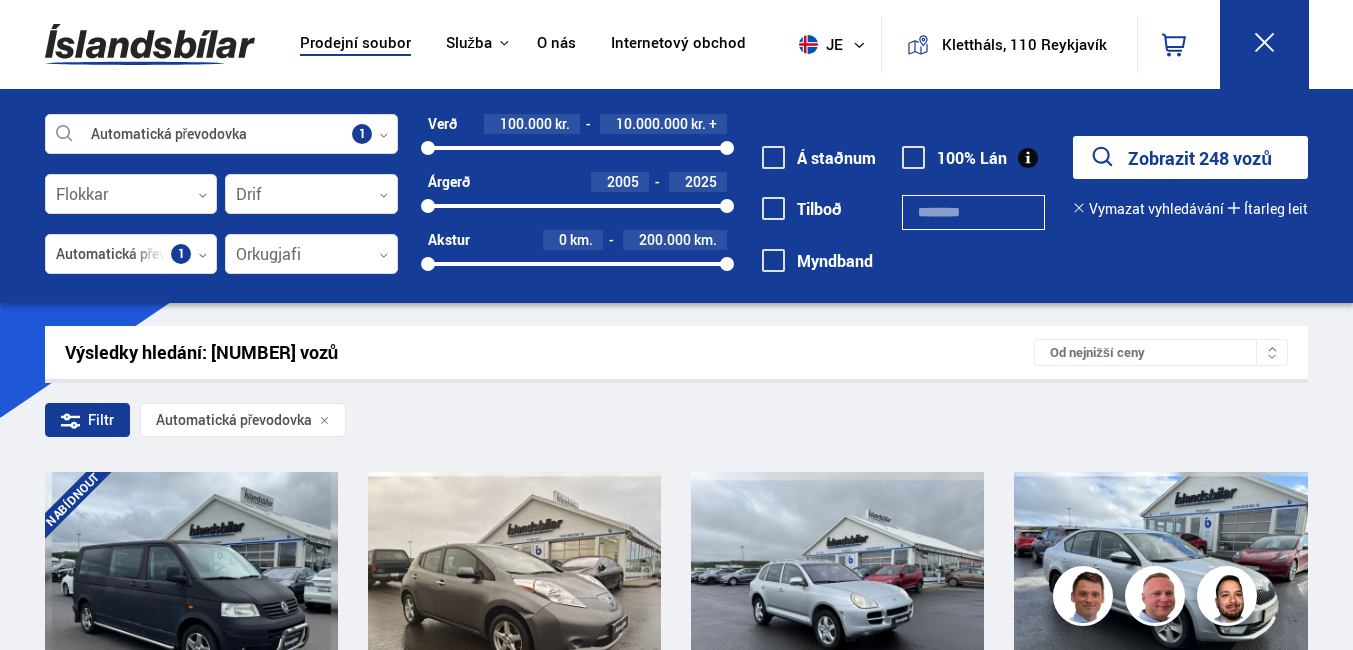 scroll, scrollTop: 569, scrollLeft: 0, axis: vertical 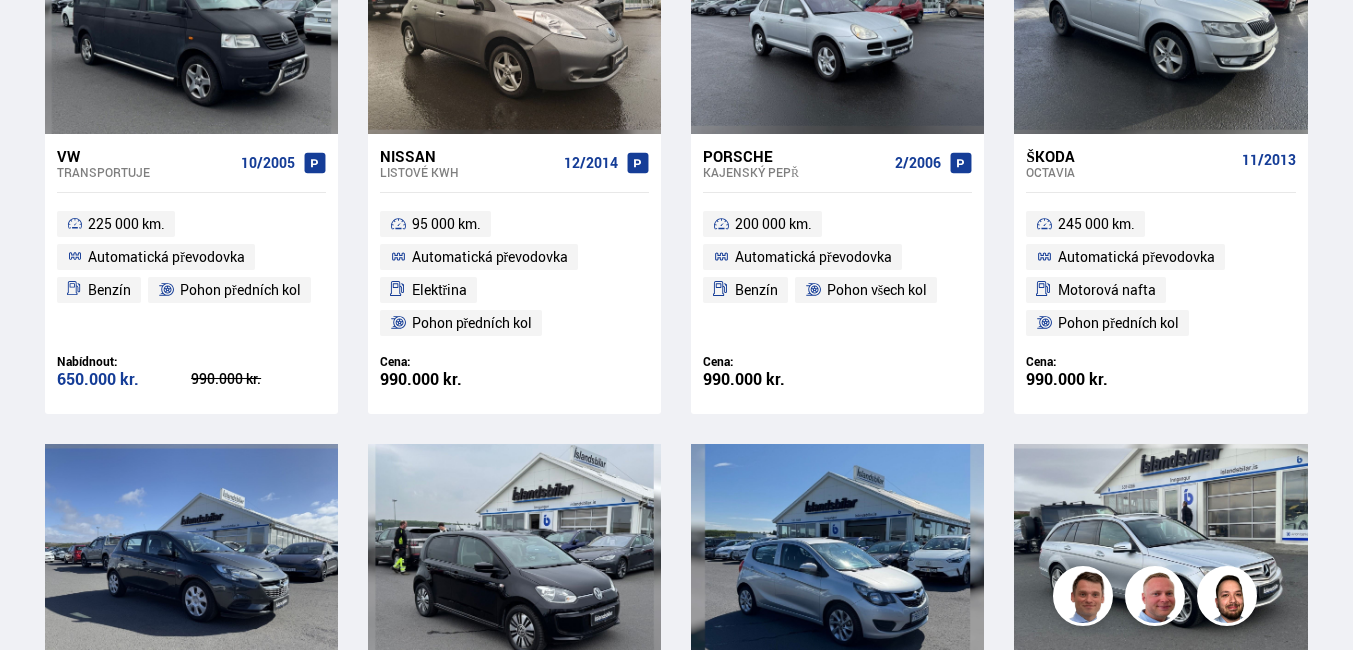 click on "Prodejní soubor       Služba
Íslandsbílar
Kaupumbila.is
Íslandsvörn
Leiðbeiningar
O nás       Internetový obchod         je      is
Ale   Pl            Klettháls, [POSTAL_CODE] [CITY]
0
Söluskrá
Þjónusta
Íslandsbílar
Kaupumbila.is
Íslandsvörn
Leiðbeiningar
Um okkur
Vefverslun
Klettháls, [POSTAL_CODE] [CITY]    is      is
en
pl
Automatická převodovka Vyberte výrobce, model nebo funkci 1   Flokkar 0   Drif 0   Automatická převodovka Dělení 1   Orkugjafi 0   Verð   100.000   kr.   10.000.000   kr.
+
100000 10000000   Árgerð   2005     2025       2005 2025   Akstur   0   km.   200.000   km.     0 200000
Á staðnum
Tilboð
Myndband" at bounding box center [676, 1463] 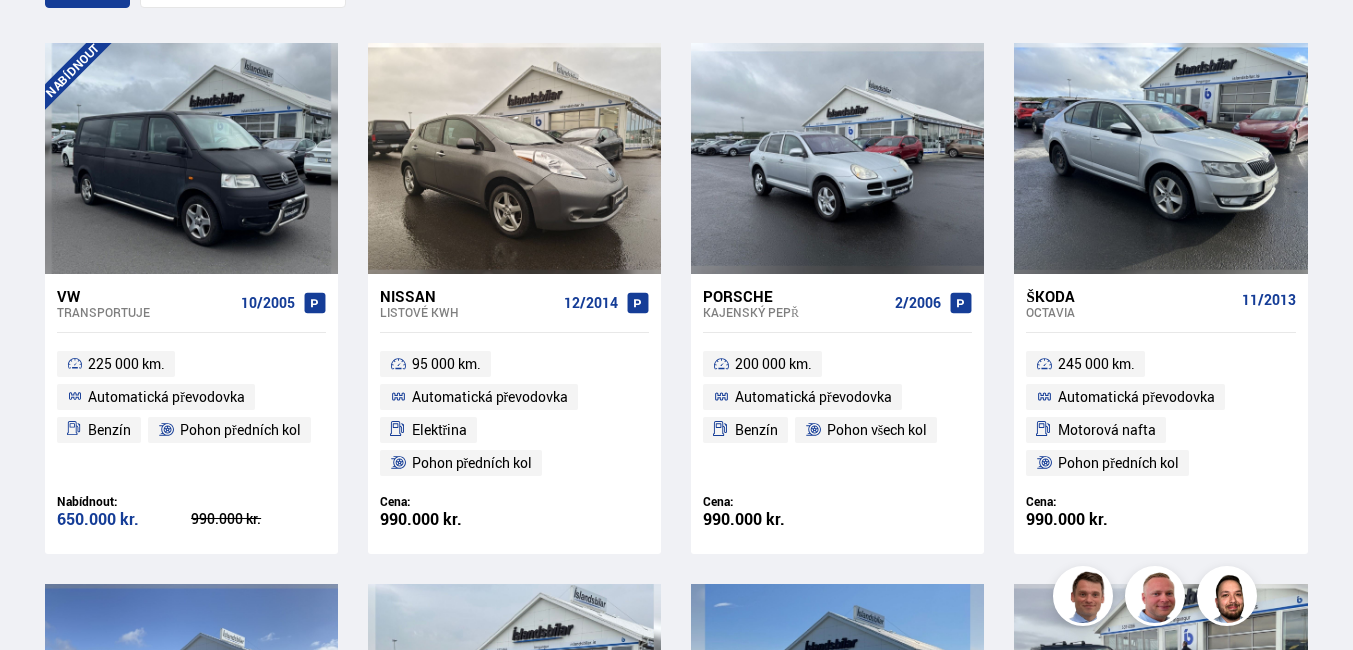 click on "Prodejní soubor       Služba
Íslandsbílar
Kaupumbila.is
Íslandsvörn
Leiðbeiningar
O nás       Internetový obchod         je      is
Ale   Pl            Klettháls, [POSTAL_CODE] [CITY]
0
Söluskrá
Þjónusta
Íslandsbílar
Kaupumbila.is
Íslandsvörn
Leiðbeiningar
Um okkur
Vefverslun
Klettháls, [POSTAL_CODE] [CITY]    is      is
en
pl
Automatická převodovka Vyberte výrobce, model nebo funkci 1   Flokkar 0   Drif 0   Automatická převodovka Dělení 1   Orkugjafi 0   Verð   100.000   kr.   10.000.000   kr.
+
100000 10000000   Árgerð   2005     2025       2005 2025   Akstur   0   km.   200.000   km.     0 200000
Á staðnum
Tilboð
Myndband" at bounding box center (676, 1603) 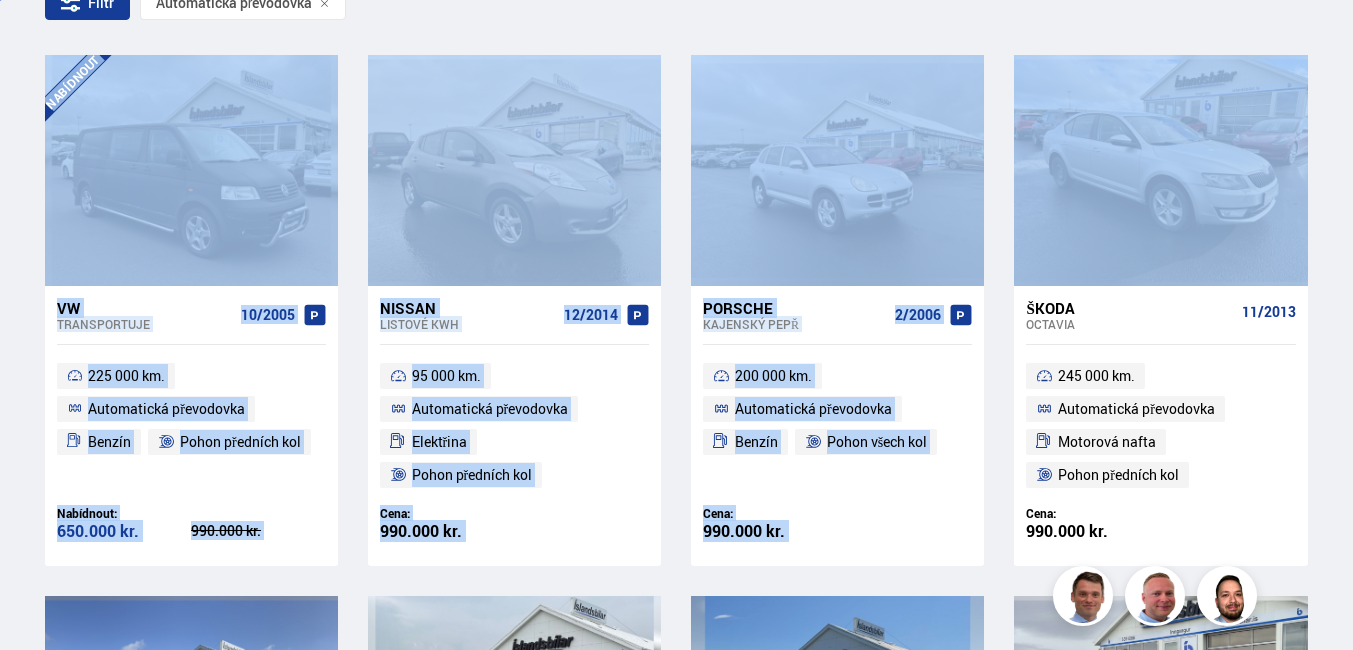 click on "Prodejní soubor       Služba
Íslandsbílar
Kaupumbila.is
Íslandsvörn
Leiðbeiningar
O nás       Internetový obchod         je      is
Ale   Pl            Klettháls, [POSTAL_CODE] [CITY]
0
Söluskrá
Þjónusta
Íslandsbílar
Kaupumbila.is
Íslandsvörn
Leiðbeiningar
Um okkur
Vefverslun
Klettháls, [POSTAL_CODE] [CITY]    is      is
en
pl
Automatická převodovka Vyberte výrobce, model nebo funkci 1   Flokkar 0   Drif 0   Automatická převodovka Dělení 1   Orkugjafi 0   Verð   100.000   kr.   10.000.000   kr.
+
100000 10000000   Árgerð   2005     2025       2005 2025   Akstur   0   km.   200.000   km.     0 200000
Á staðnum
Tilboð
Myndband" at bounding box center [676, 1615] 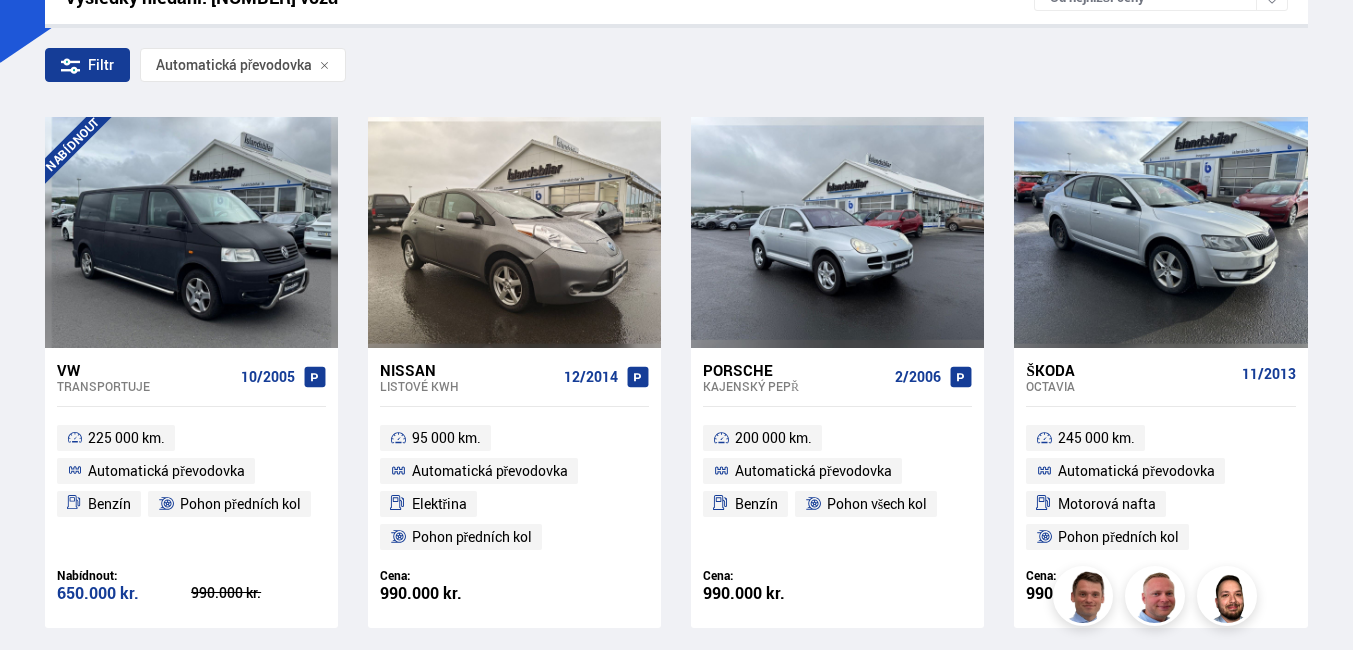 click on "Prodejní soubor       Služba
Íslandsbílar
Kaupumbila.is
Íslandsvörn
Leiðbeiningar
O nás       Internetový obchod         je      is
Ale   Pl            Klettháls, [POSTAL_CODE] [CITY]
0
Söluskrá
Þjónusta
Íslandsbílar
Kaupumbila.is
Íslandsvörn
Leiðbeiningar
Um okkur
Vefverslun
Klettháls, [POSTAL_CODE] [CITY]    is      is
en
pl
Automatická převodovka Vyberte výrobce, model nebo funkci 1   Flokkar 0   Drif 0   Automatická převodovka Dělení 1   Orkugjafi 0   Verð   100.000   kr.   10.000.000   kr.
+
100000 10000000   Árgerð   2005     2025       2005 2025   Akstur   0   km.   200.000   km.     0 200000
Á staðnum
Tilboð
Myndband" at bounding box center (676, 1677) 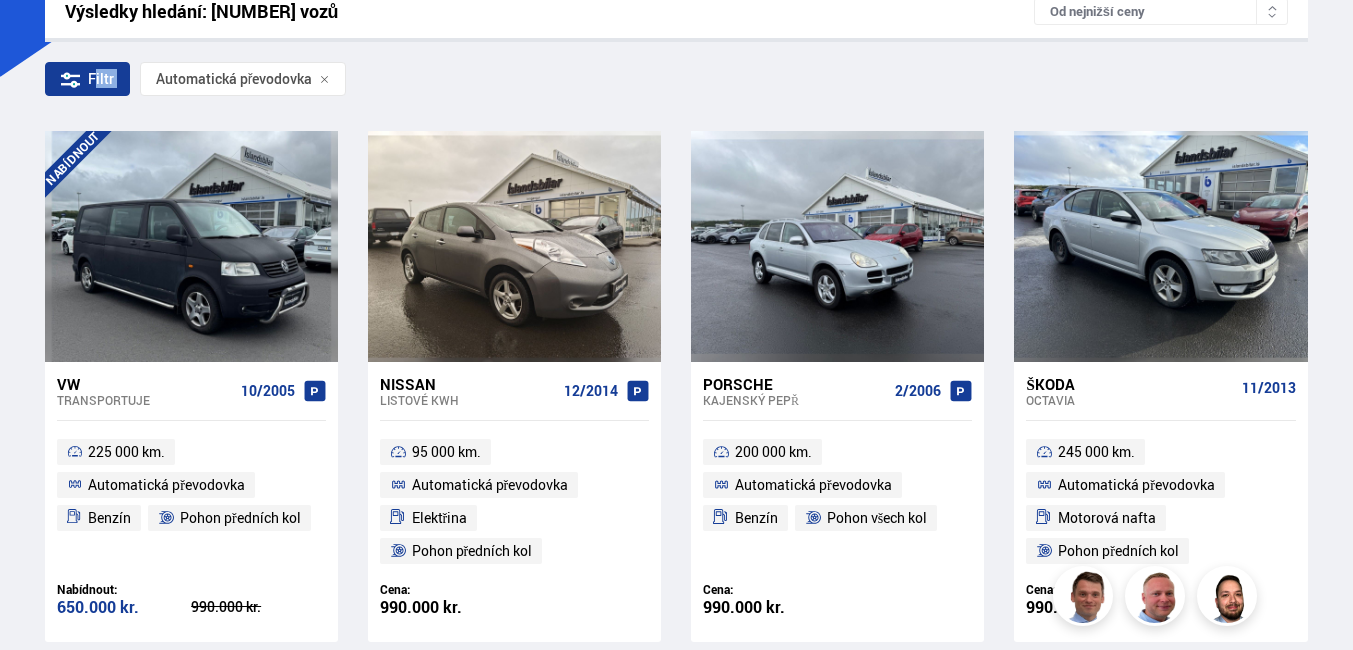 scroll, scrollTop: 301, scrollLeft: 0, axis: vertical 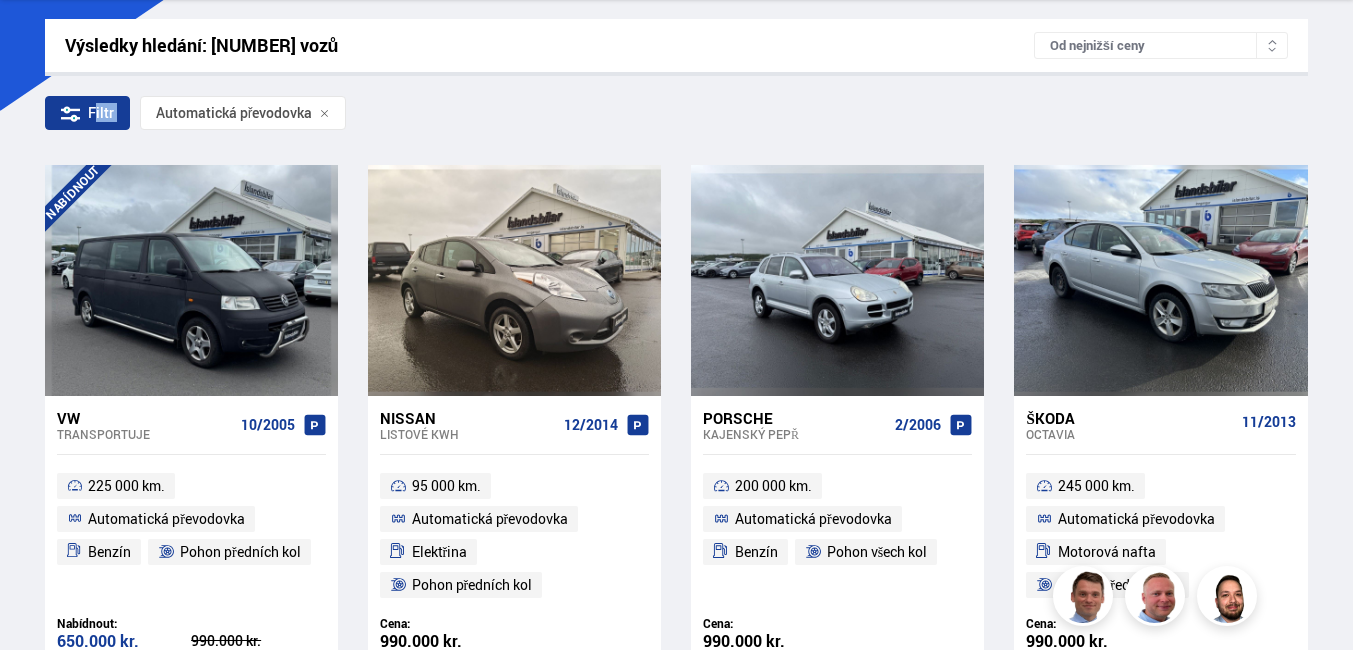 click on "Prodejní soubor       Služba
Íslandsbílar
Kaupumbila.is
Íslandsvörn
Leiðbeiningar
O nás       Internetový obchod         je      is
Ale   Pl            Klettháls, [POSTAL_CODE] [CITY]
0
Söluskrá
Þjónusta
Íslandsbílar
Kaupumbila.is
Íslandsvörn
Leiðbeiningar
Um okkur
Vefverslun
Klettháls, [POSTAL_CODE] [CITY]    is      is
en
pl
Automatická převodovka Vyberte výrobce, model nebo funkci 1   Flokkar 0   Drif 0   Automatická převodovka Dělení 1   Orkugjafi 0   Verð   100.000   kr.   10.000.000   kr.
+
100000 10000000   Árgerð   2005     2025       2005 2025   Akstur   0   km.   200.000   km.     0 200000
Á staðnum
Tilboð
Myndband" at bounding box center (676, 1725) 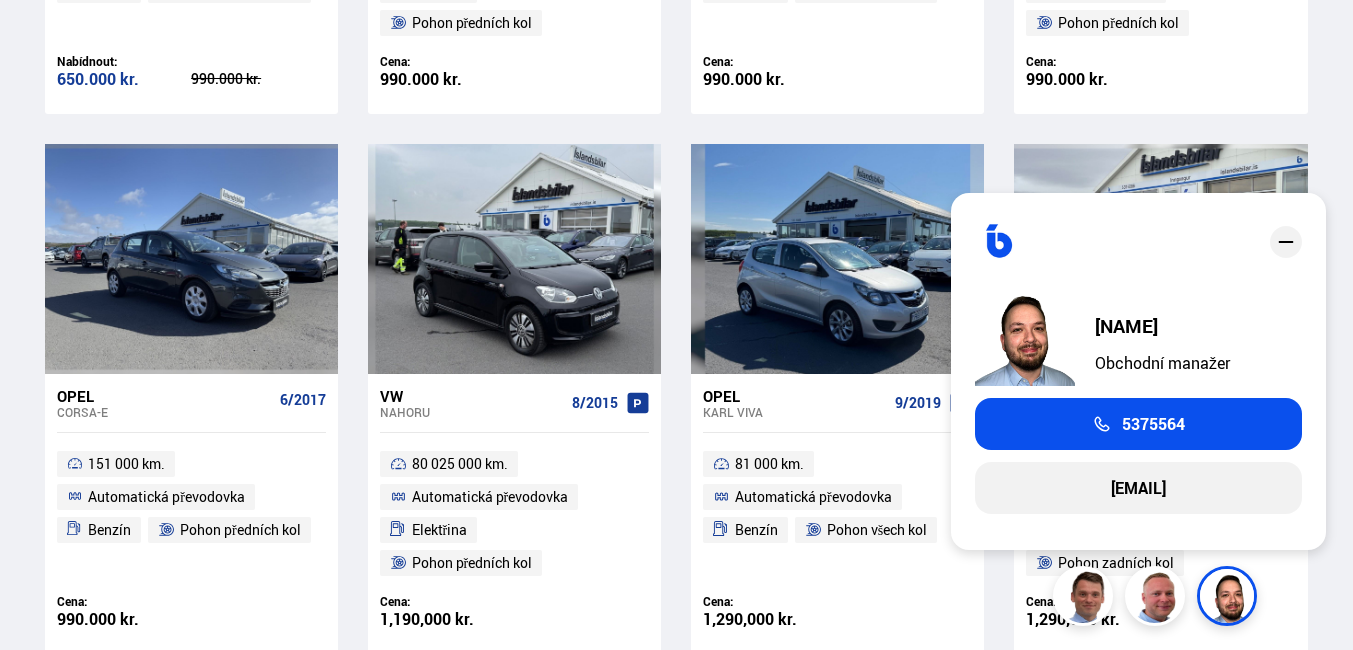 scroll, scrollTop: 870, scrollLeft: 0, axis: vertical 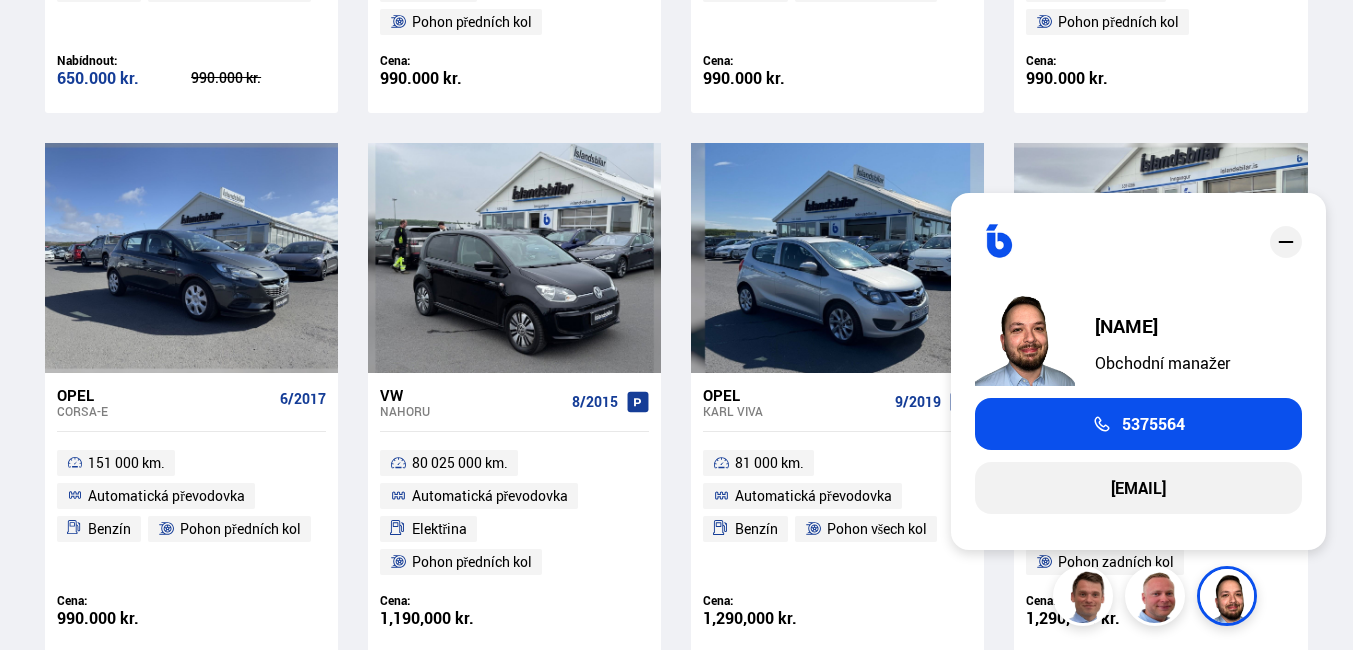 click on "650.000 kr." at bounding box center [98, 78] 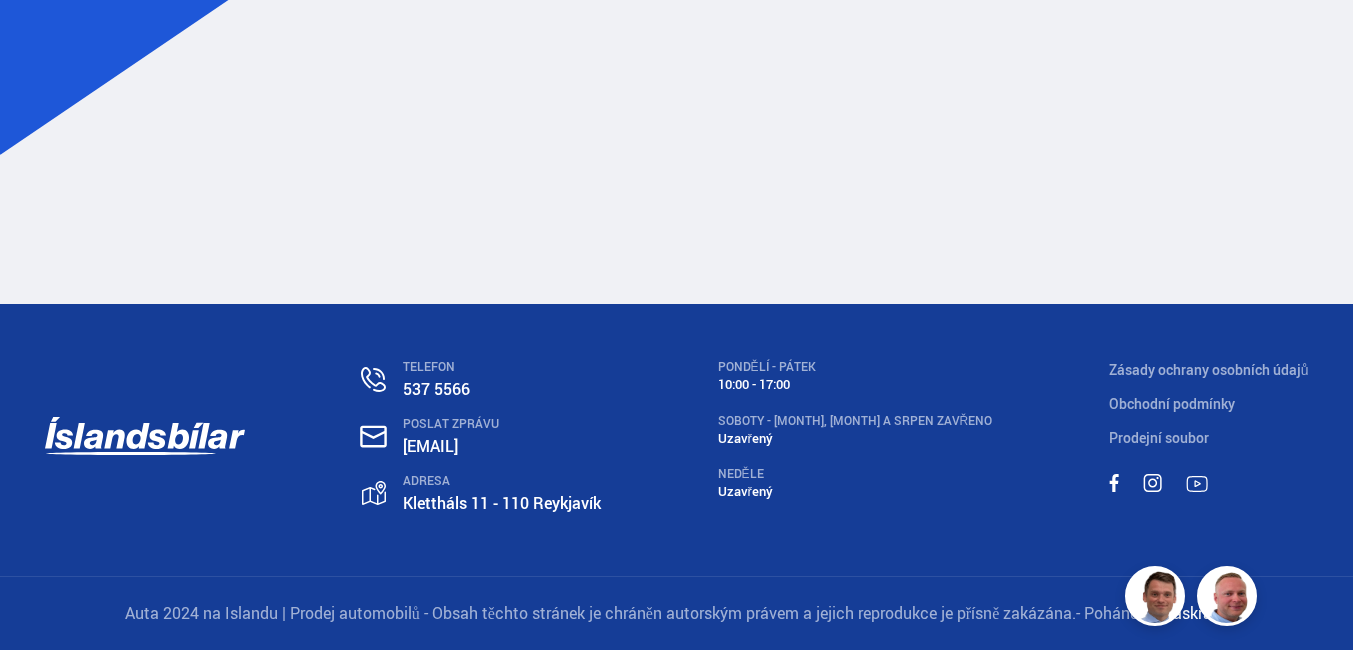 scroll, scrollTop: 0, scrollLeft: 0, axis: both 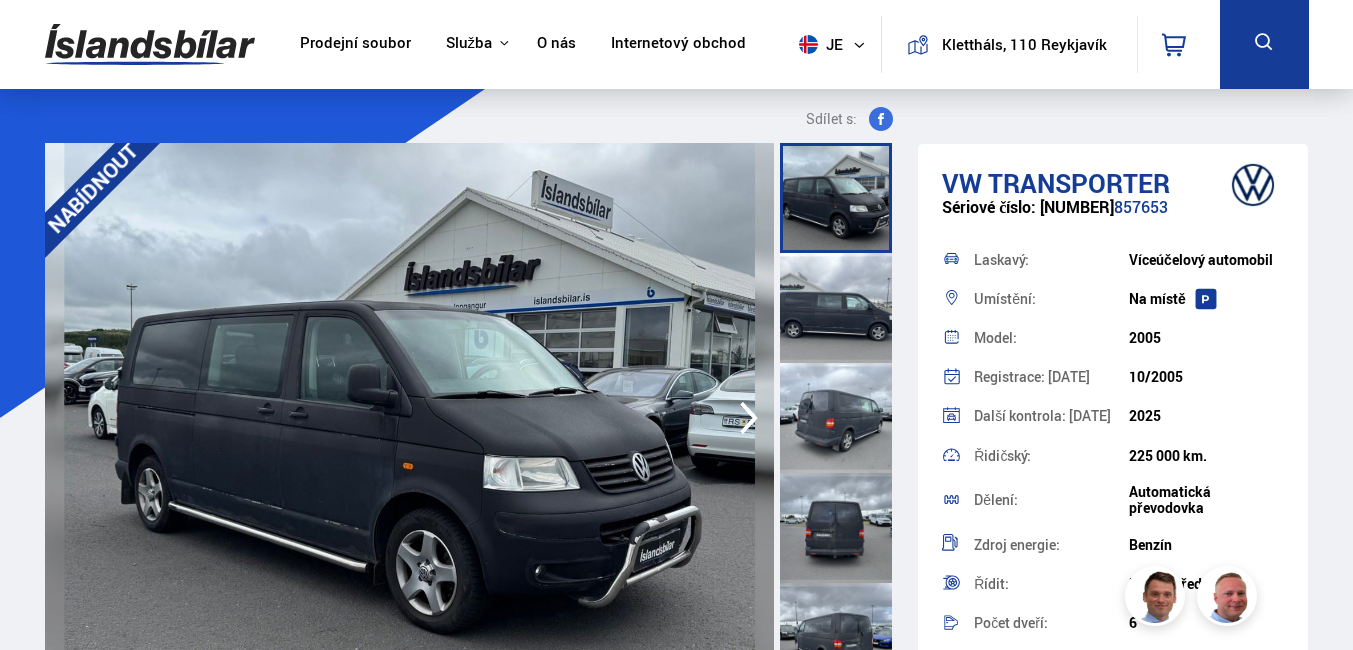 click at bounding box center (836, 528) 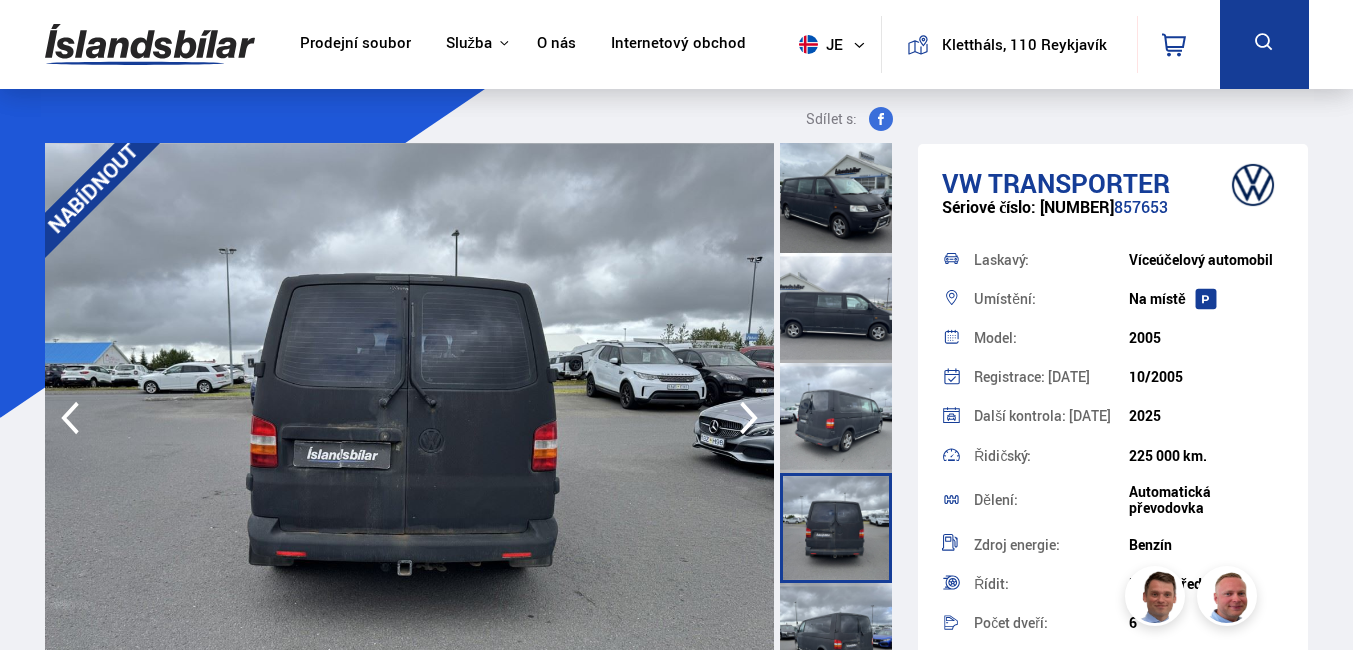click at bounding box center (836, 638) 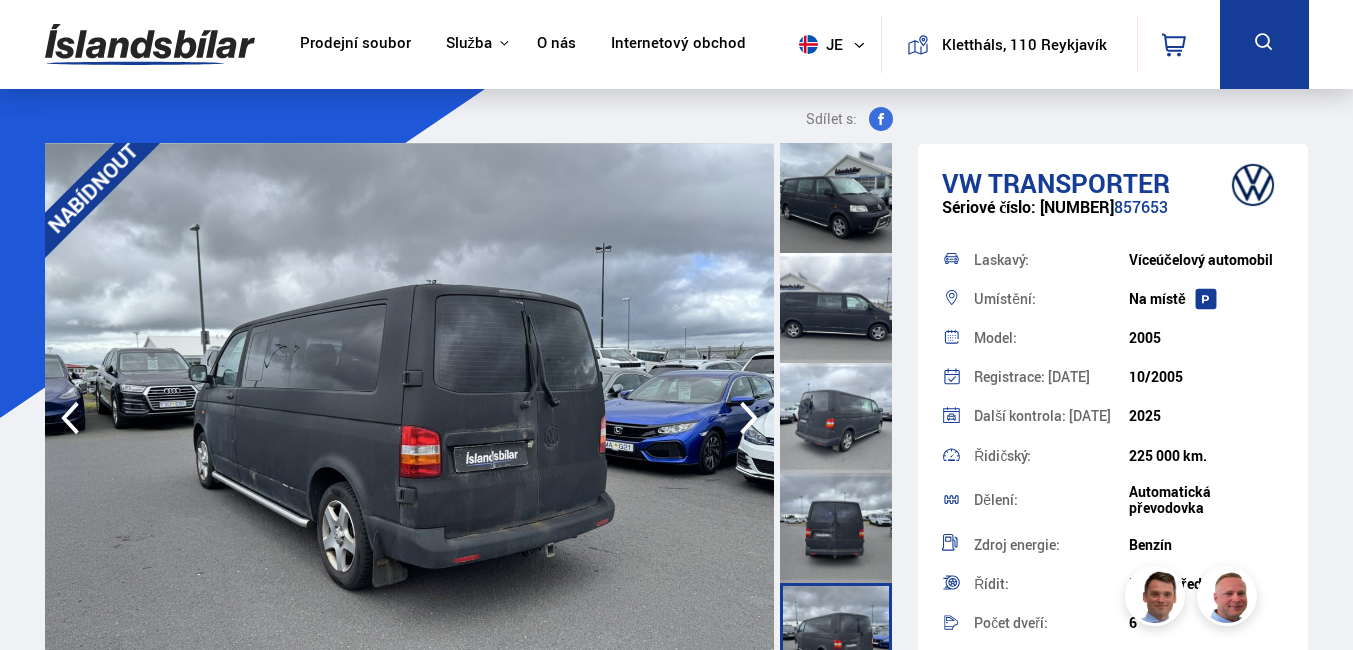 click at bounding box center (836, 418) 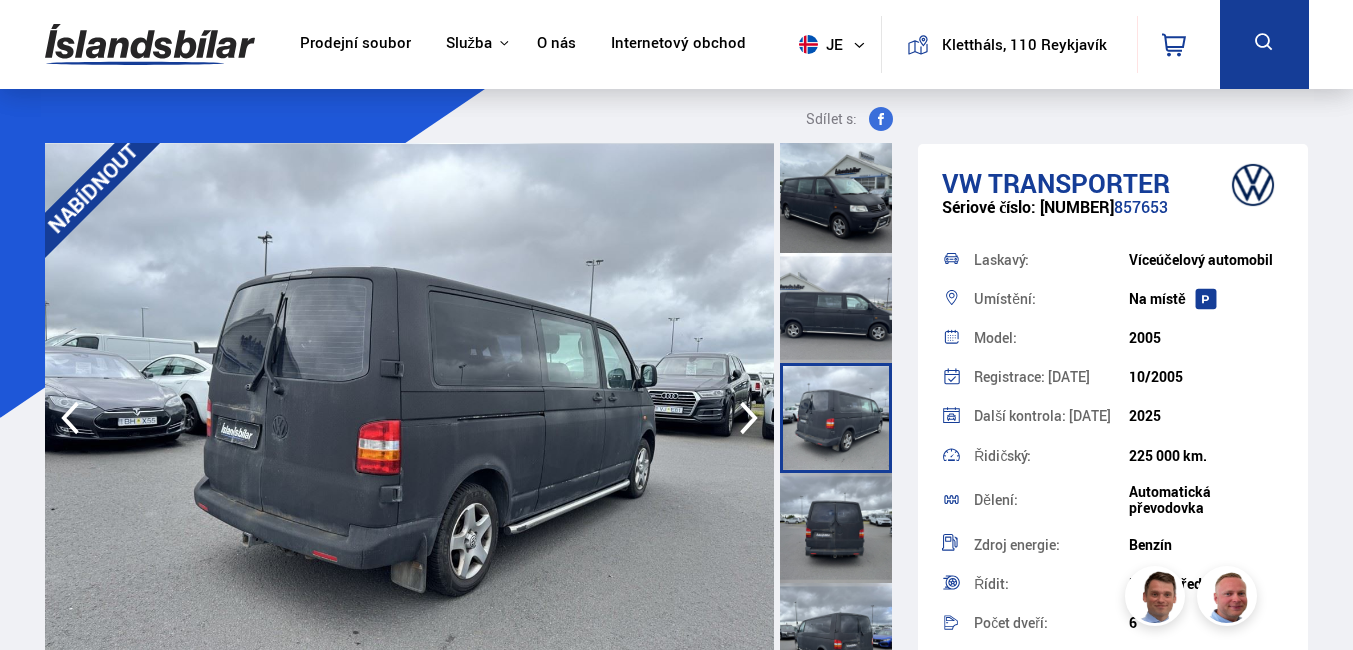 click at bounding box center (836, 308) 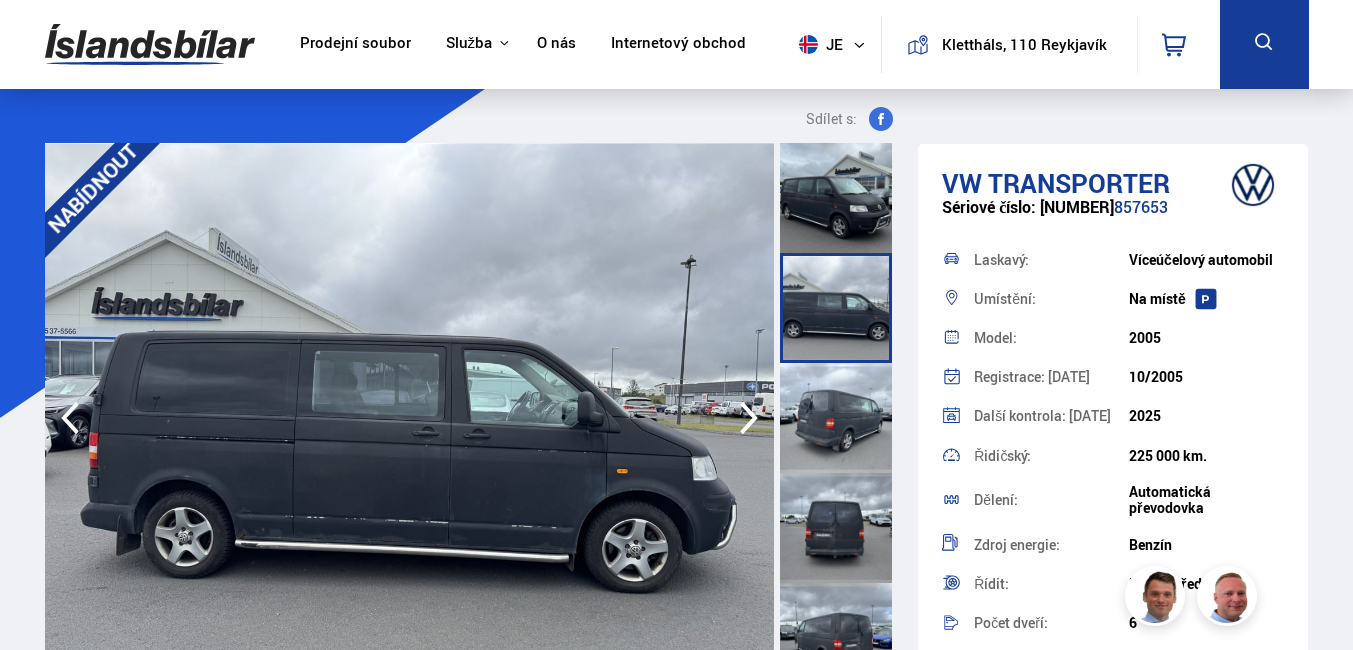 scroll, scrollTop: 565, scrollLeft: 0, axis: vertical 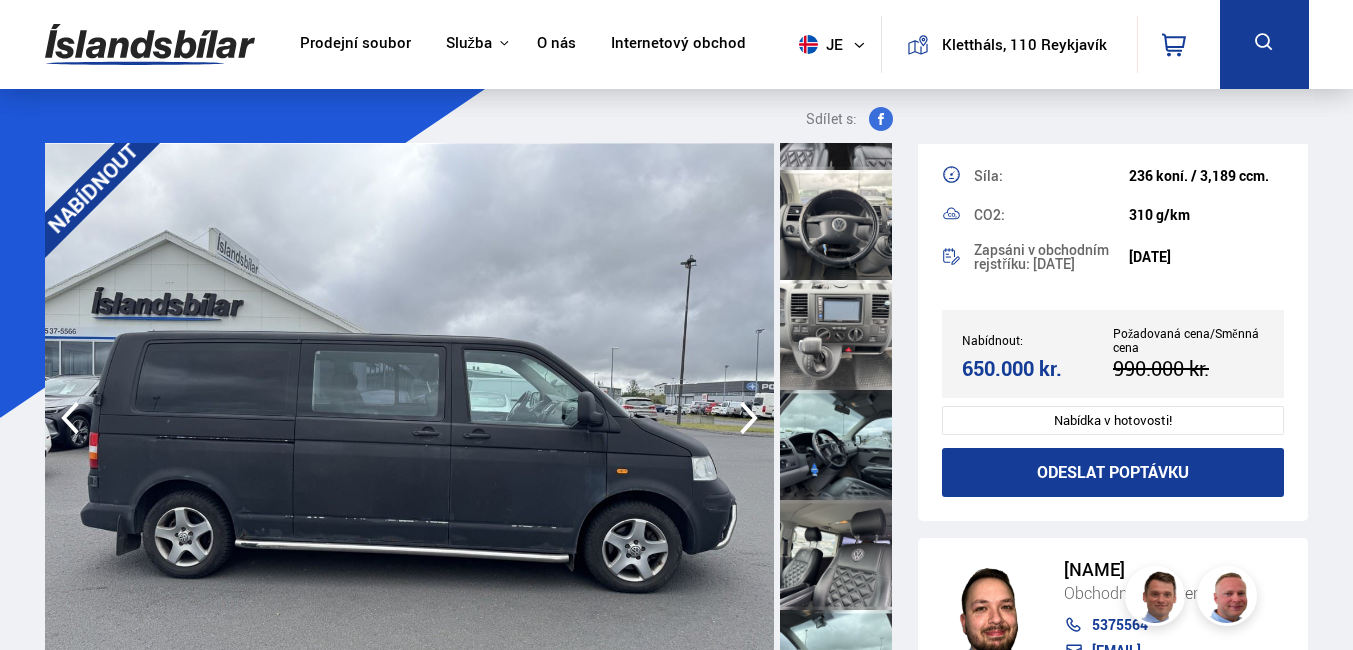 click at bounding box center (836, 335) 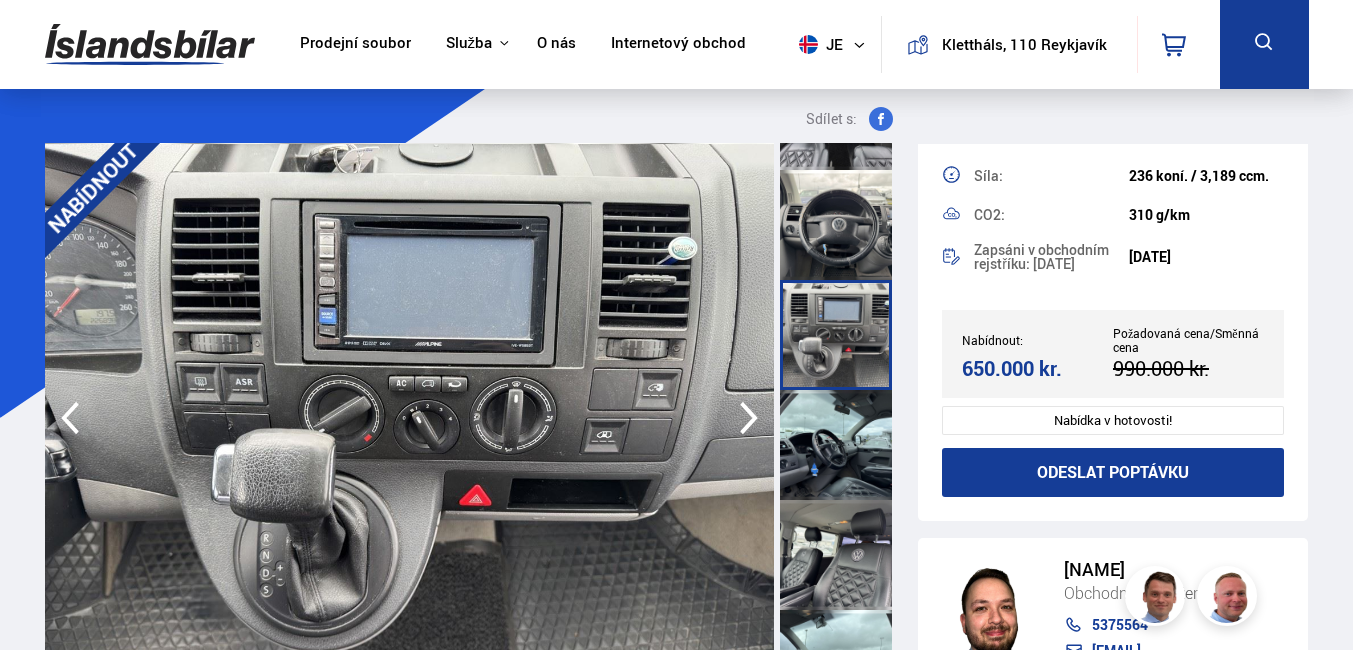 click at bounding box center (836, 445) 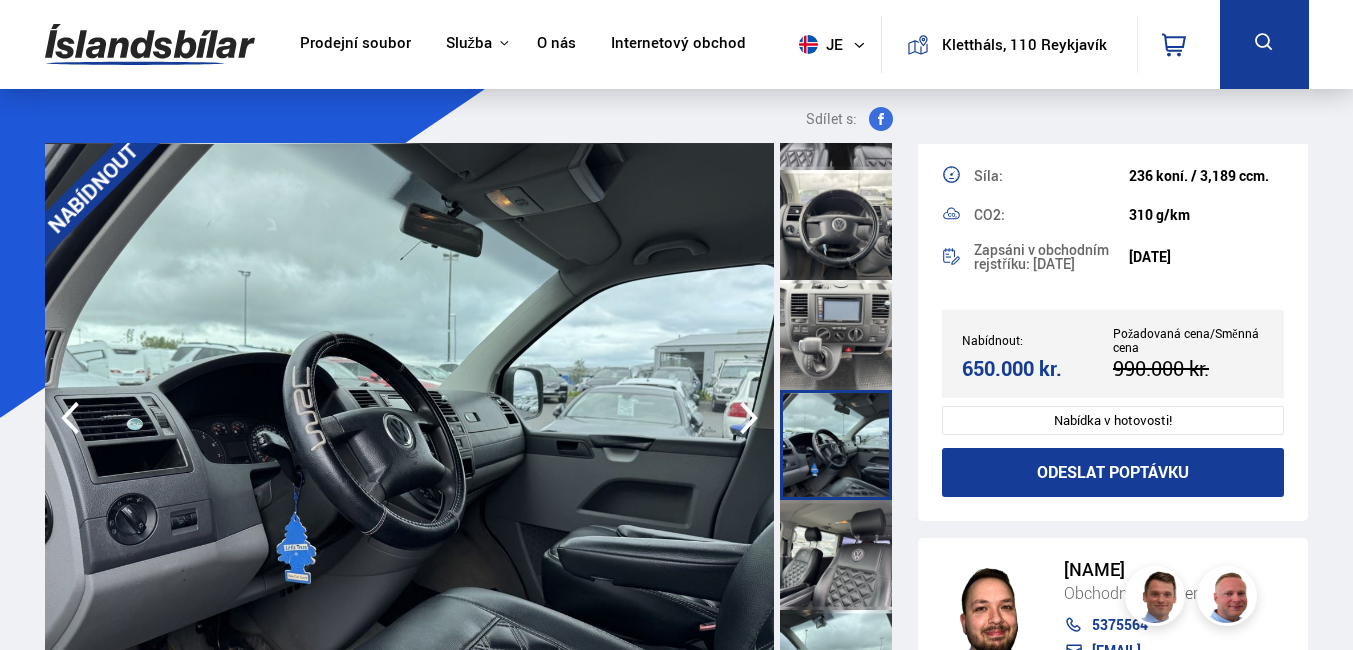 click at bounding box center [836, 555] 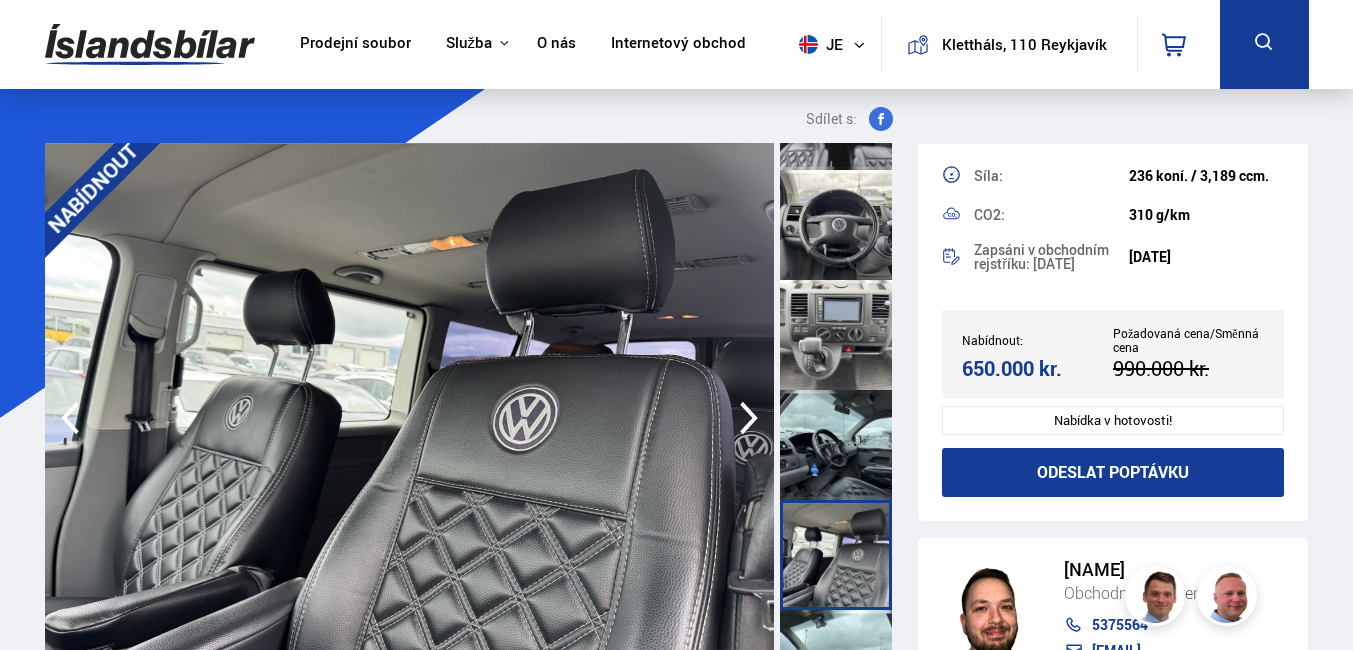 scroll, scrollTop: 1444, scrollLeft: 0, axis: vertical 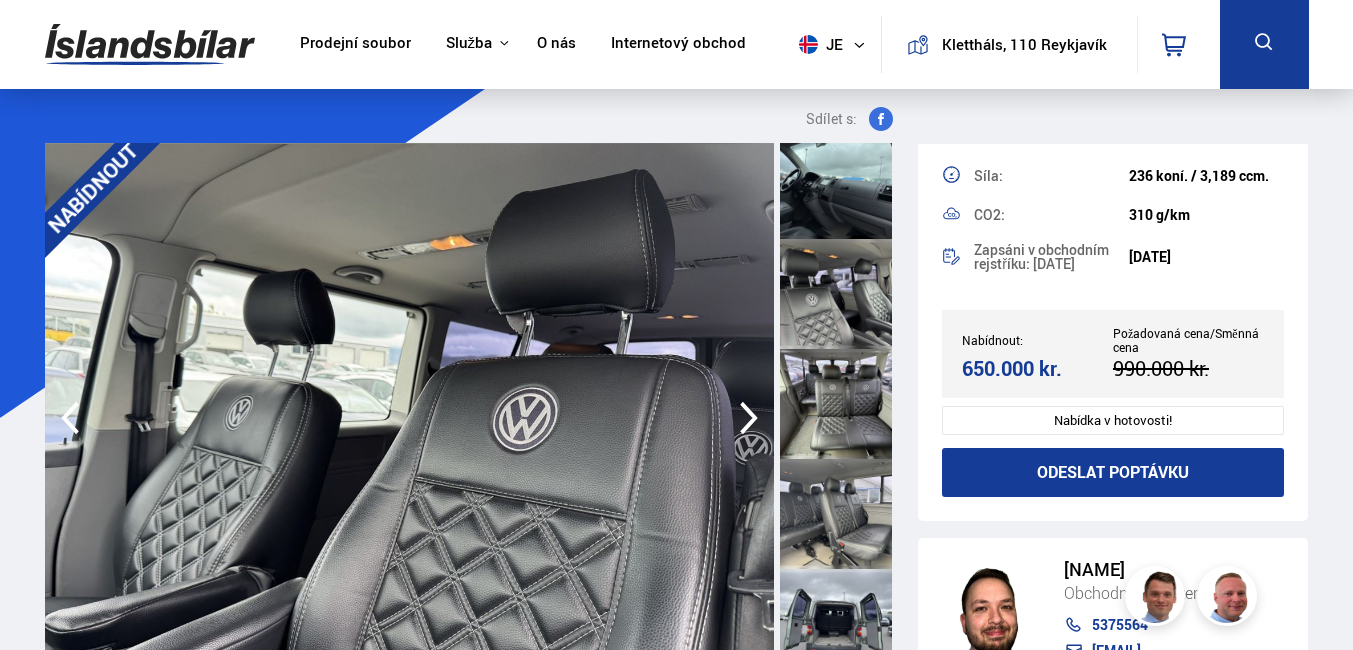click at bounding box center (836, 514) 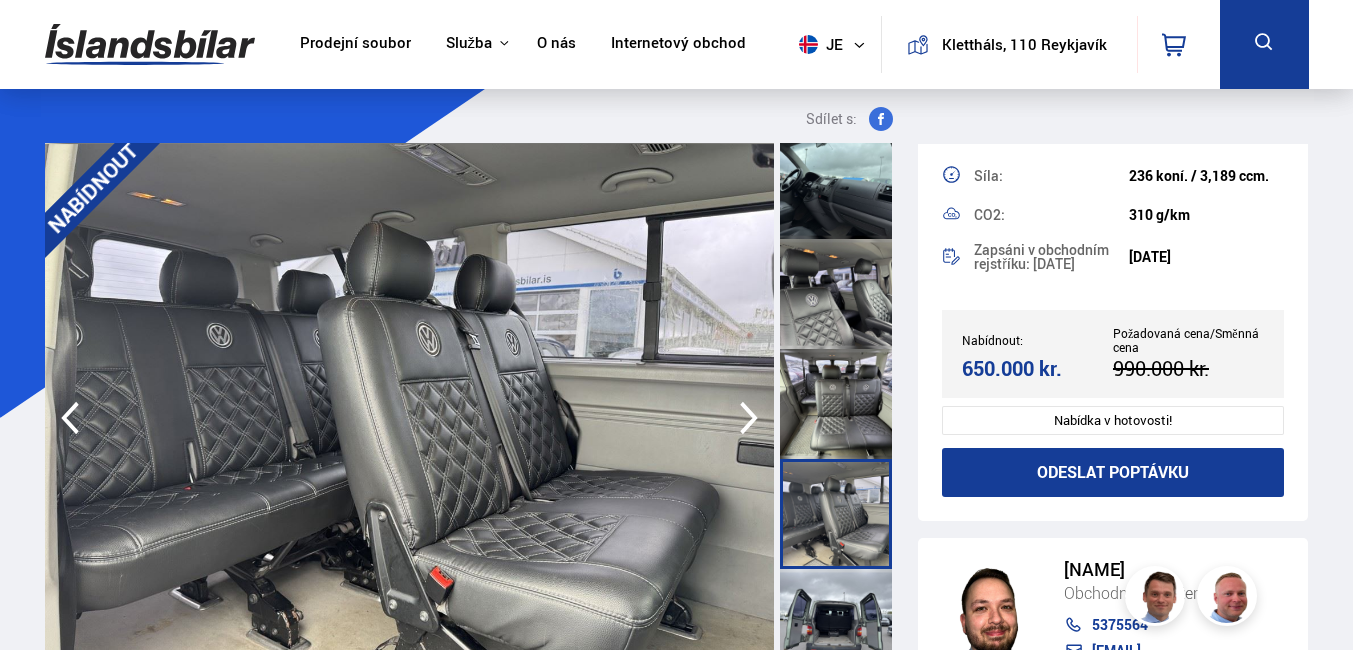 click at bounding box center [836, 404] 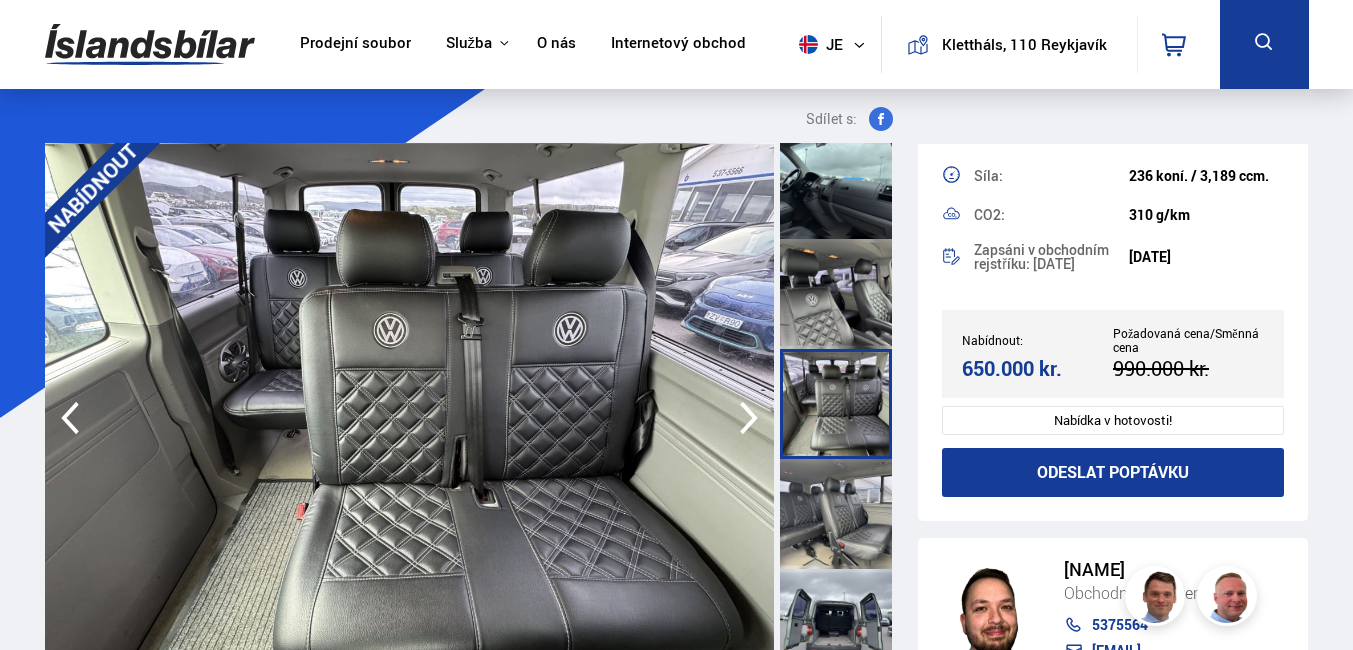 click at bounding box center (836, 624) 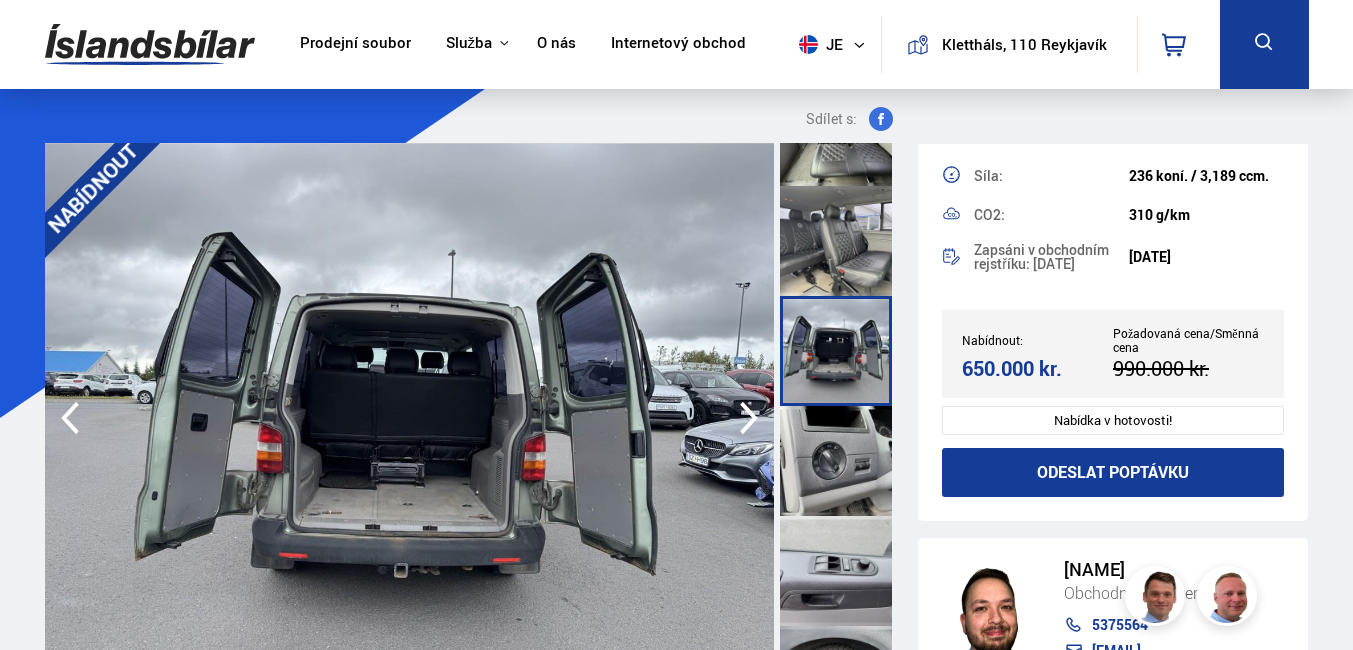 scroll, scrollTop: 1760, scrollLeft: 0, axis: vertical 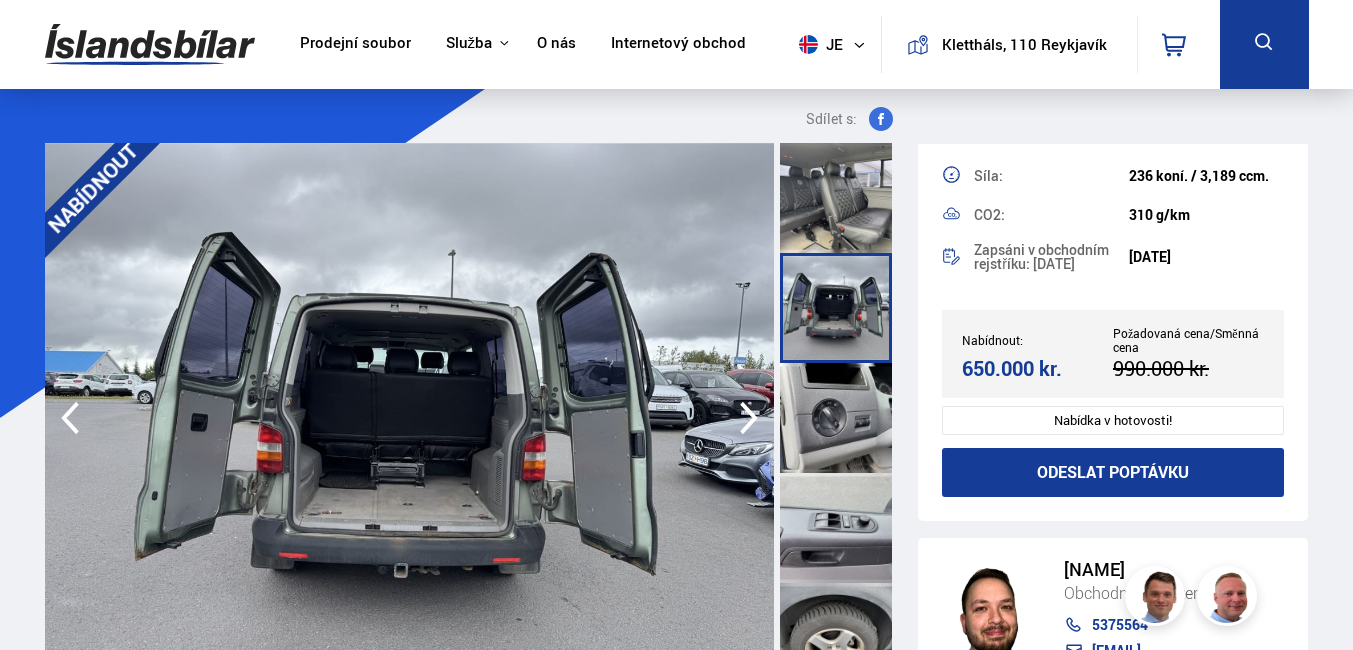 click at bounding box center (836, 638) 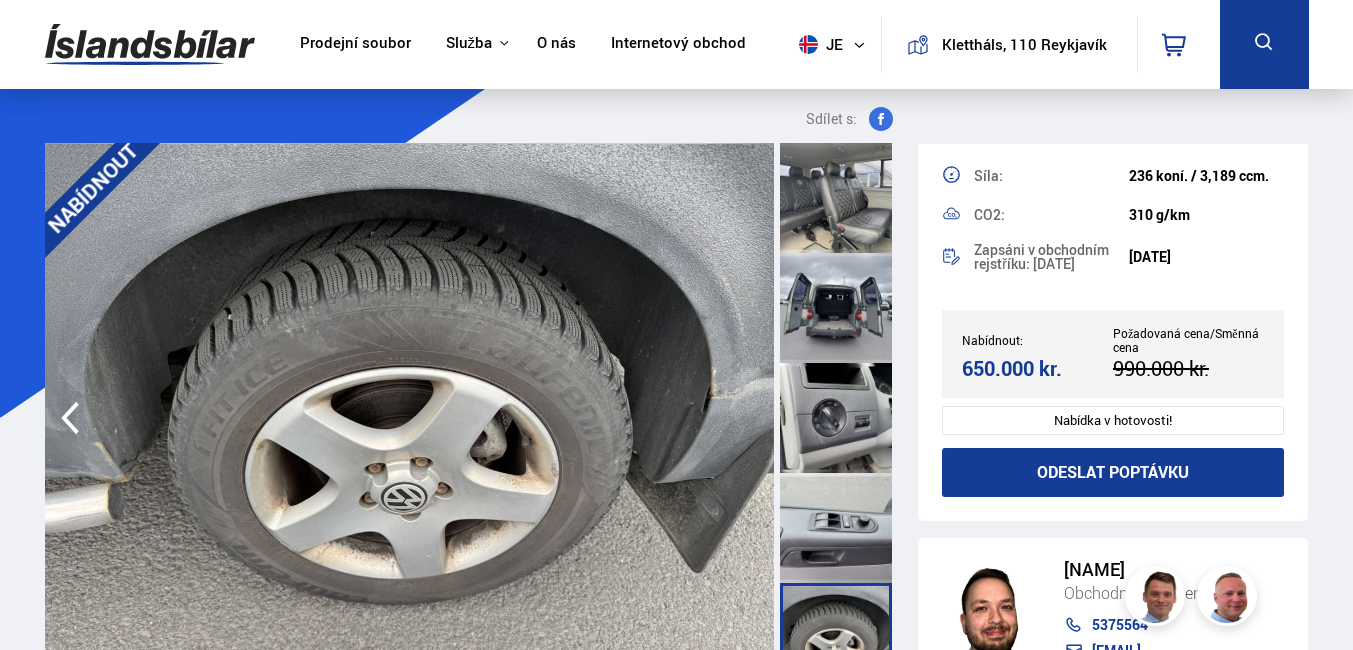 click at bounding box center (836, 528) 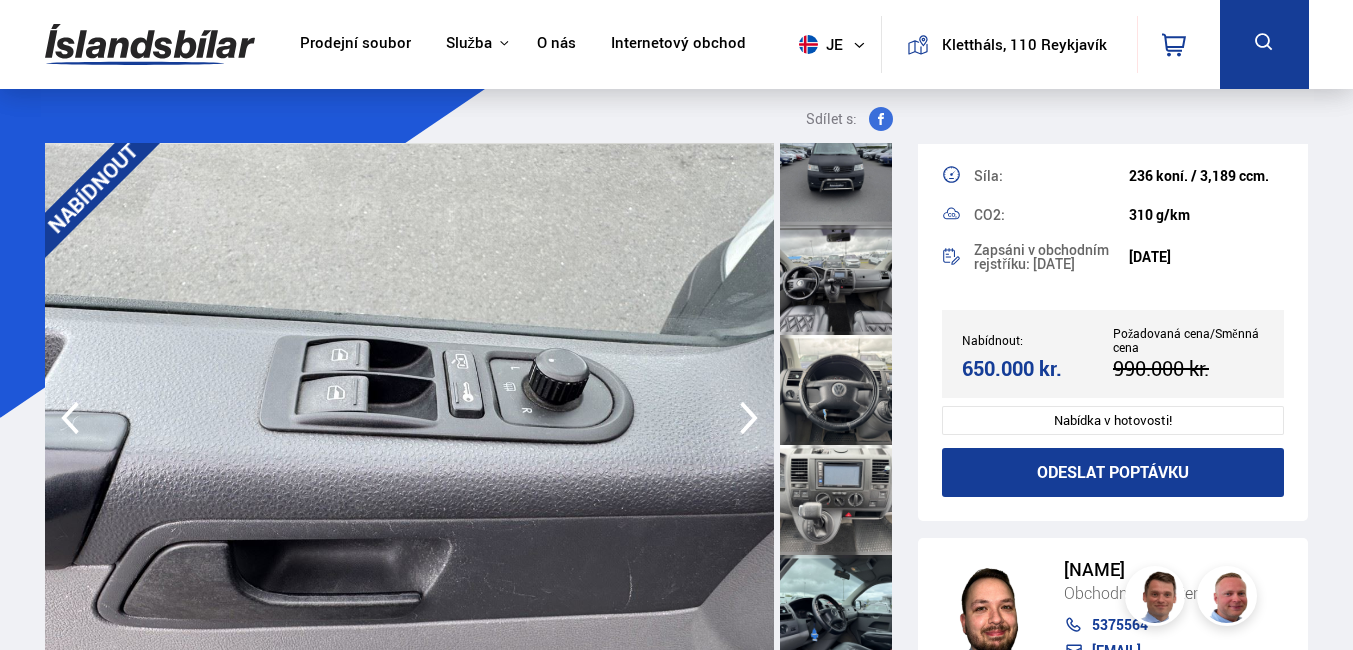 scroll, scrollTop: 316, scrollLeft: 0, axis: vertical 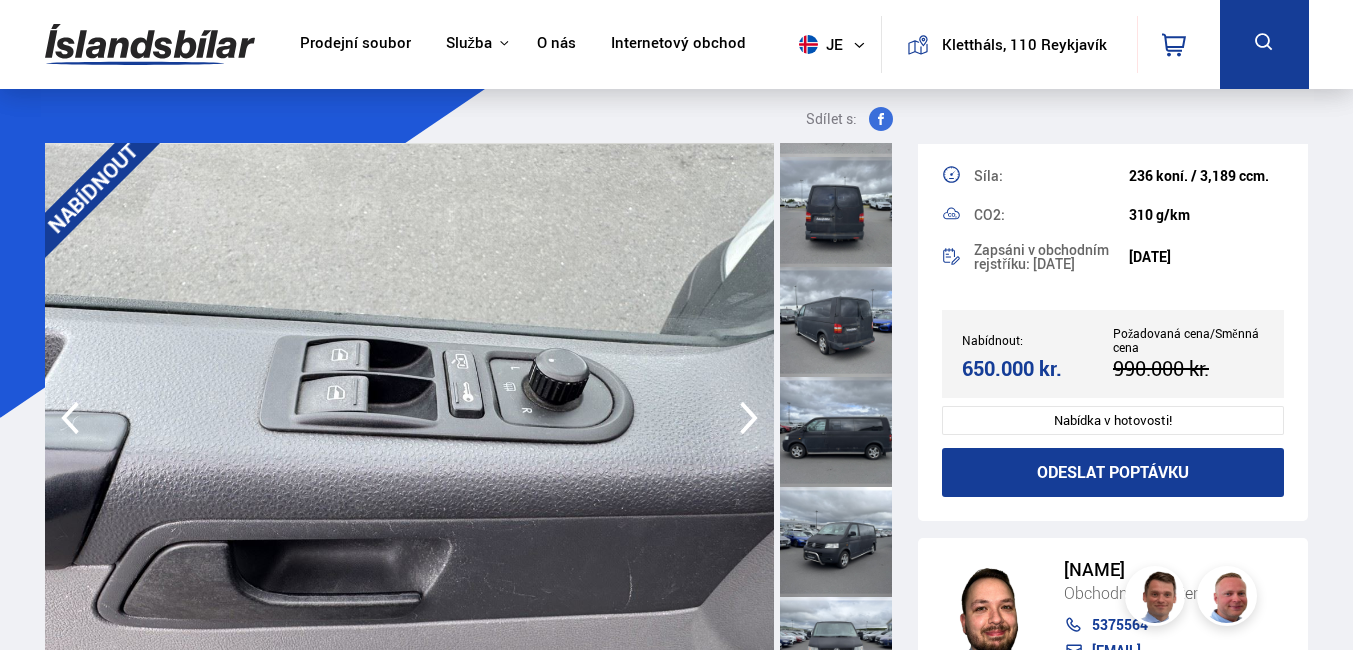 click at bounding box center (839, 418) 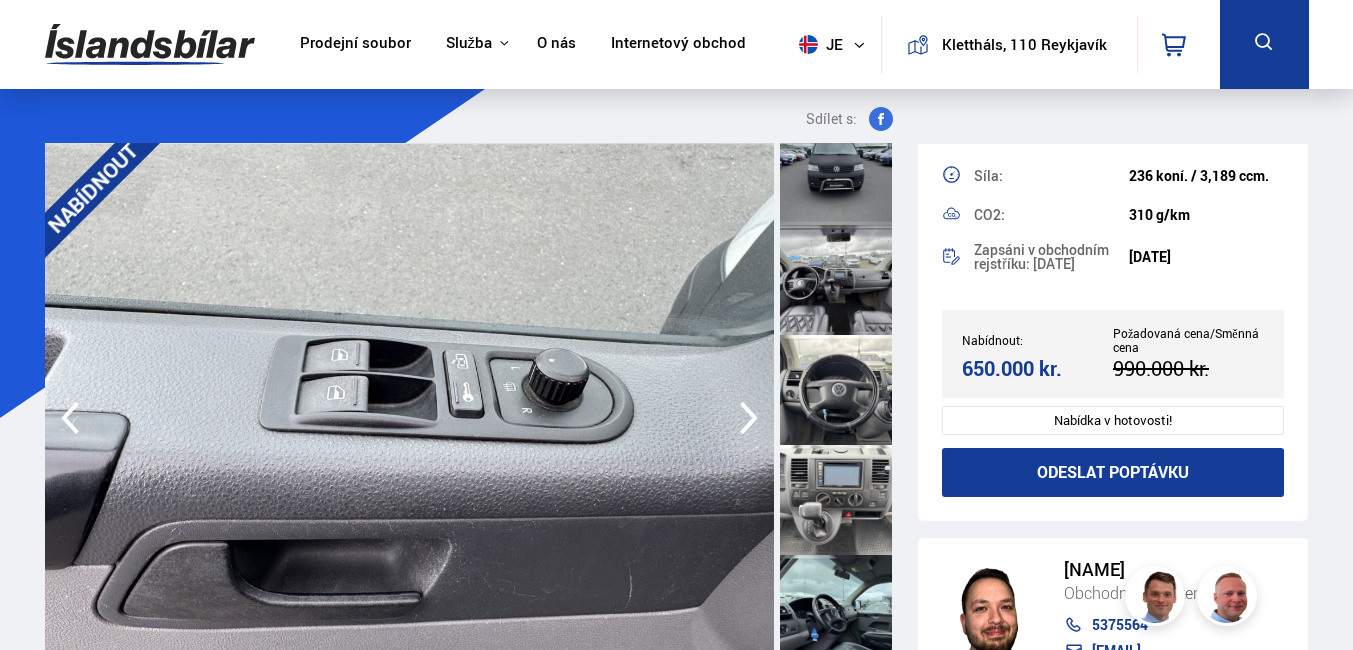 click at bounding box center (836, 500) 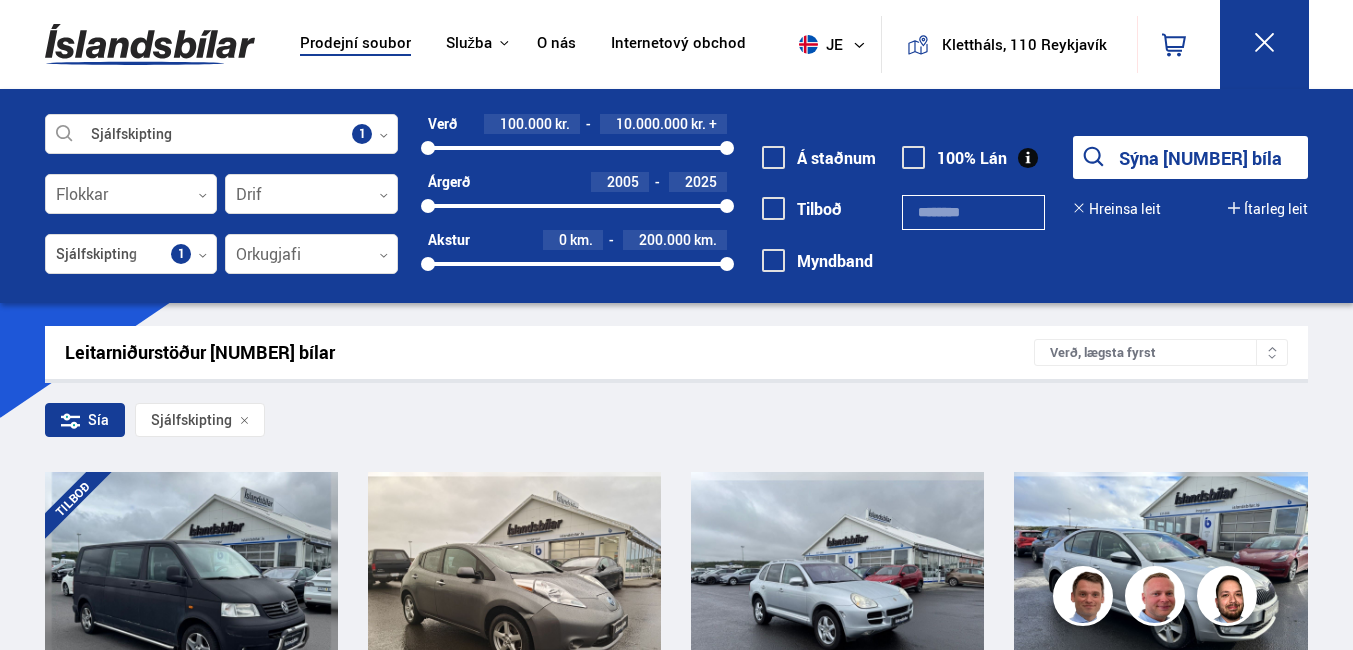 scroll, scrollTop: 1084, scrollLeft: 0, axis: vertical 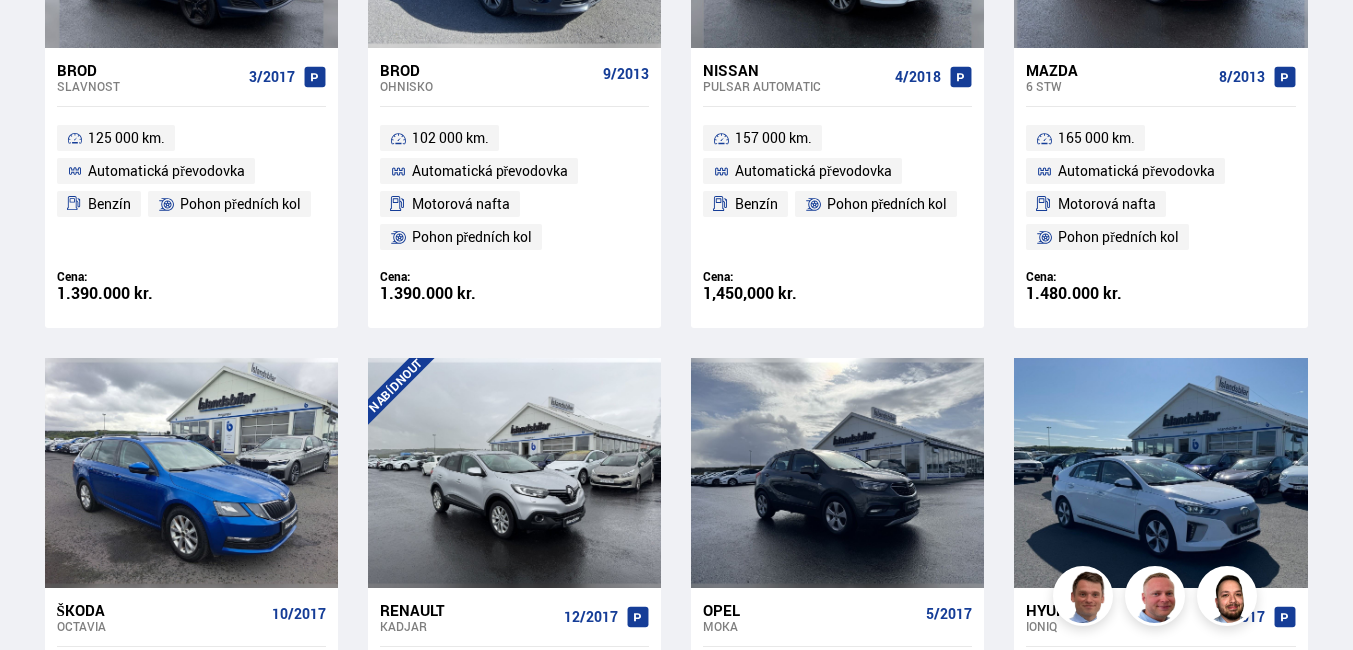 click on "Prodejní soubor       Služba
Íslandsbílar
Kaupumbila.is
Íslandsvörn
Leiðbeiningar
O nás       Internetový obchod         je      is
Ale   Pl            Klettháls, [POSTAL_CODE] [CITY]
0
Söluskrá
Þjónusta
Íslandsbílar
Kaupumbila.is
Íslandsvörn
Leiðbeiningar
Um okkur
Vefverslun
Klettháls, [POSTAL_CODE] [CITY]    is      is
en
pl
Automatická převodovka Vyberte výrobce, model nebo funkci 1   Kategorie 0   Řídit 0   Automatická převodovka Dělení 1   Zdroj energie 0   Cena   100.000   Kr.   10.000.000   Kr.
+
100000 10000000   Model   2005     2025       2005 2025   Řidičský   0   Míle.   200.000   Míle.     0 200000  Na místě       Nabídnout       Video" at bounding box center [676, -193] 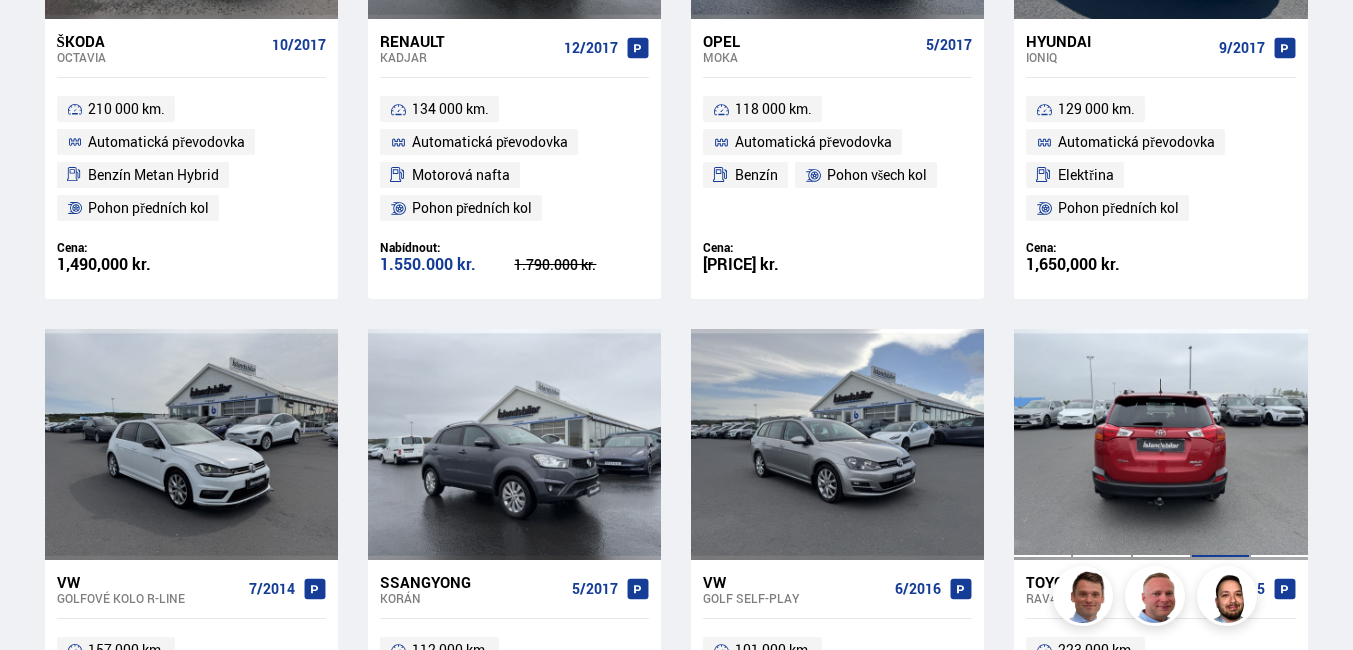 click at bounding box center [1220, 444] 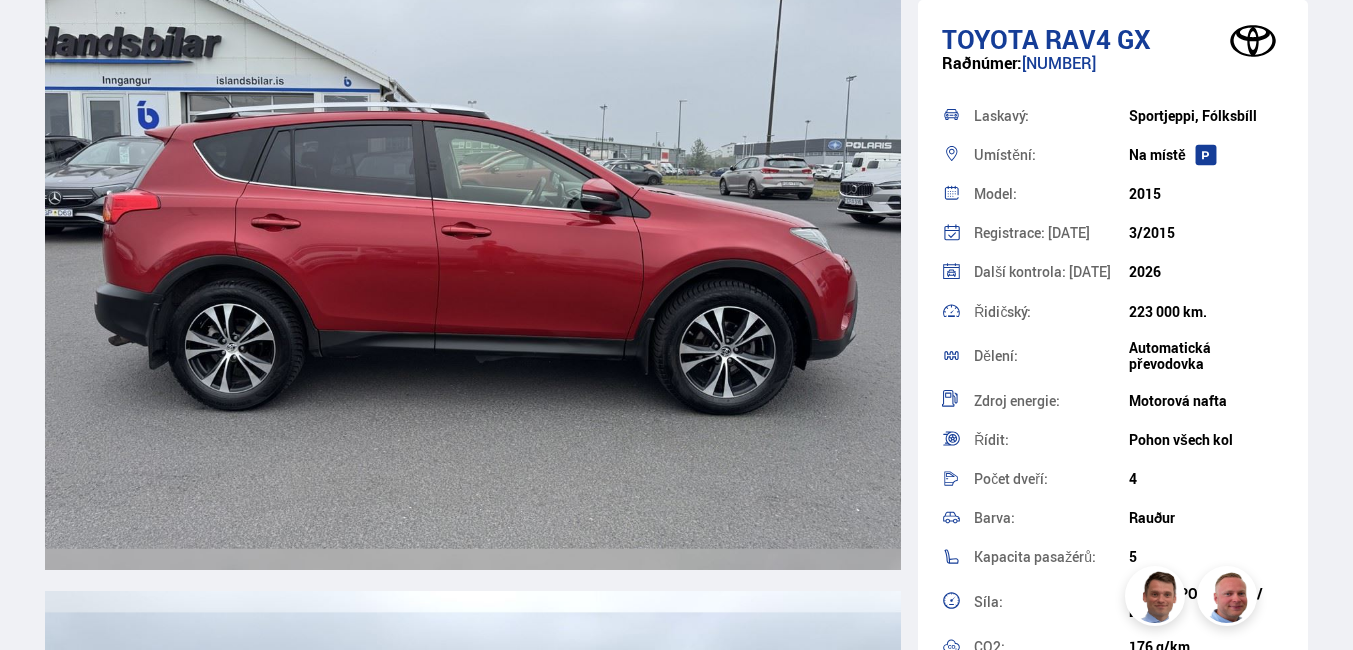scroll, scrollTop: 0, scrollLeft: 0, axis: both 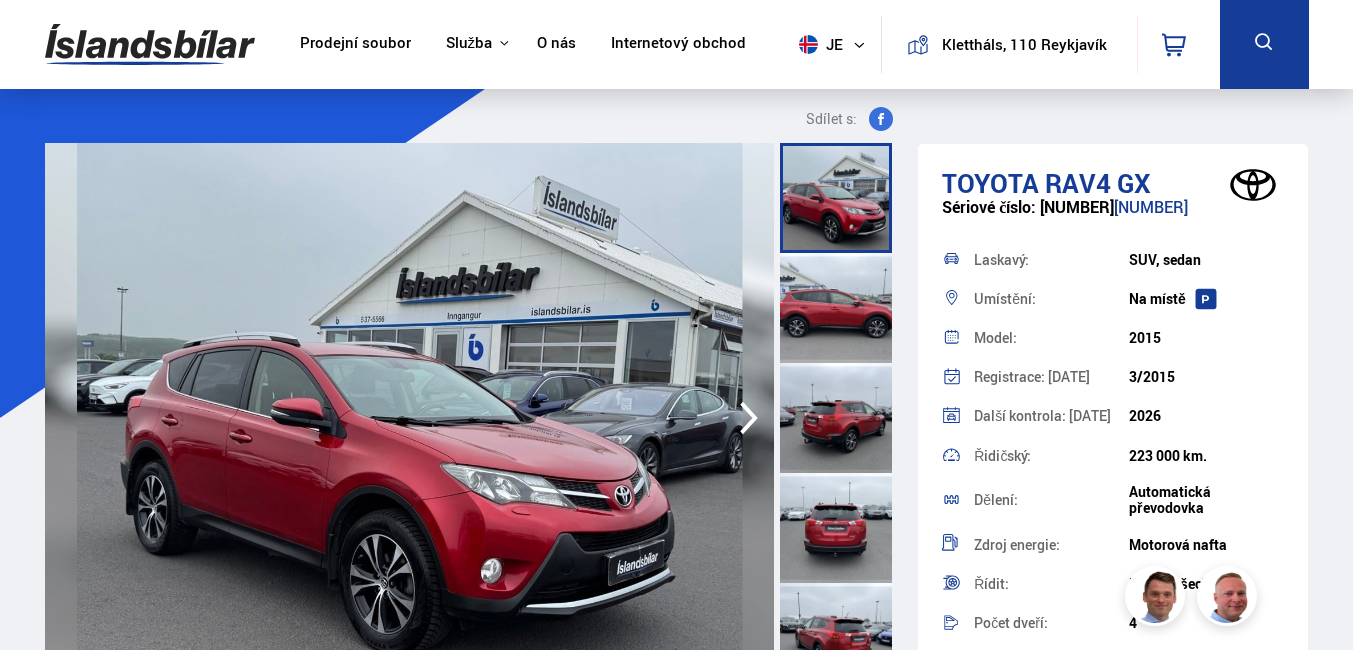 click on "Toyota   RAV4 GX    Sériové číslo:  [NUMBER]               Laskavý:     SUV, sedan       Umístění:     Na místě                             Model:
2015
Registrace:
3/2015
Další kontrola:
2026
Řidičský:
[NUMBER] km.
Dělení:     Automatická převodovka       Zdroj energie:     Motorová nafta       Řídit:     Pohon všech kol         Počet dveří:
4
Barva:     Červený     Kapacita pasažérů:
5
Síla:     [HORSEPOWER] koní. / [CC] ccm.
CO2:
[NUMBER] g/km
Zapsáni v obchodním rejstříku:
[DATE]
Cena:
[PRICE] kr.
Ásett verð/Skiptiverð
[PRICE] kr.
Uvažujete o výměně za levnější       Odeslat poptávku
[NAME]
Licencovaný obchodník s motorovými vozidly
[PHONE_NUMBER]
[EMAIL]" at bounding box center [1113, 469] 